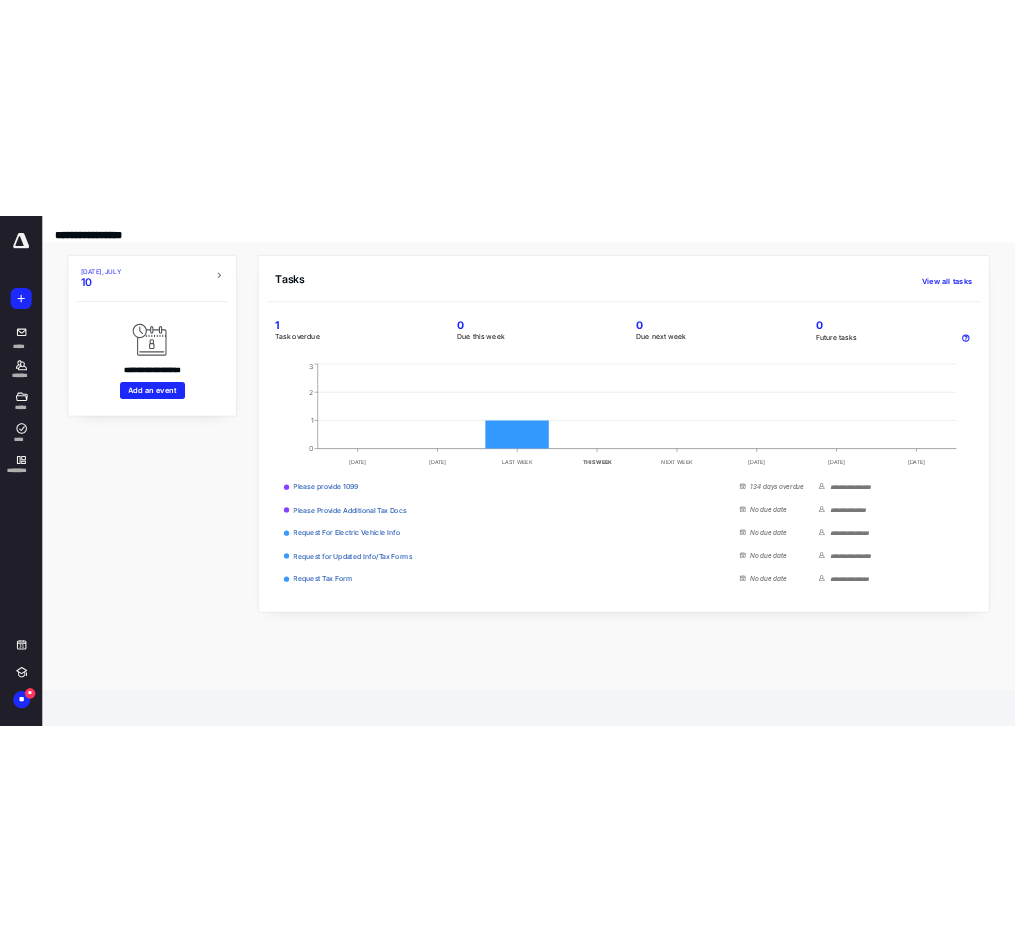 scroll, scrollTop: 0, scrollLeft: 0, axis: both 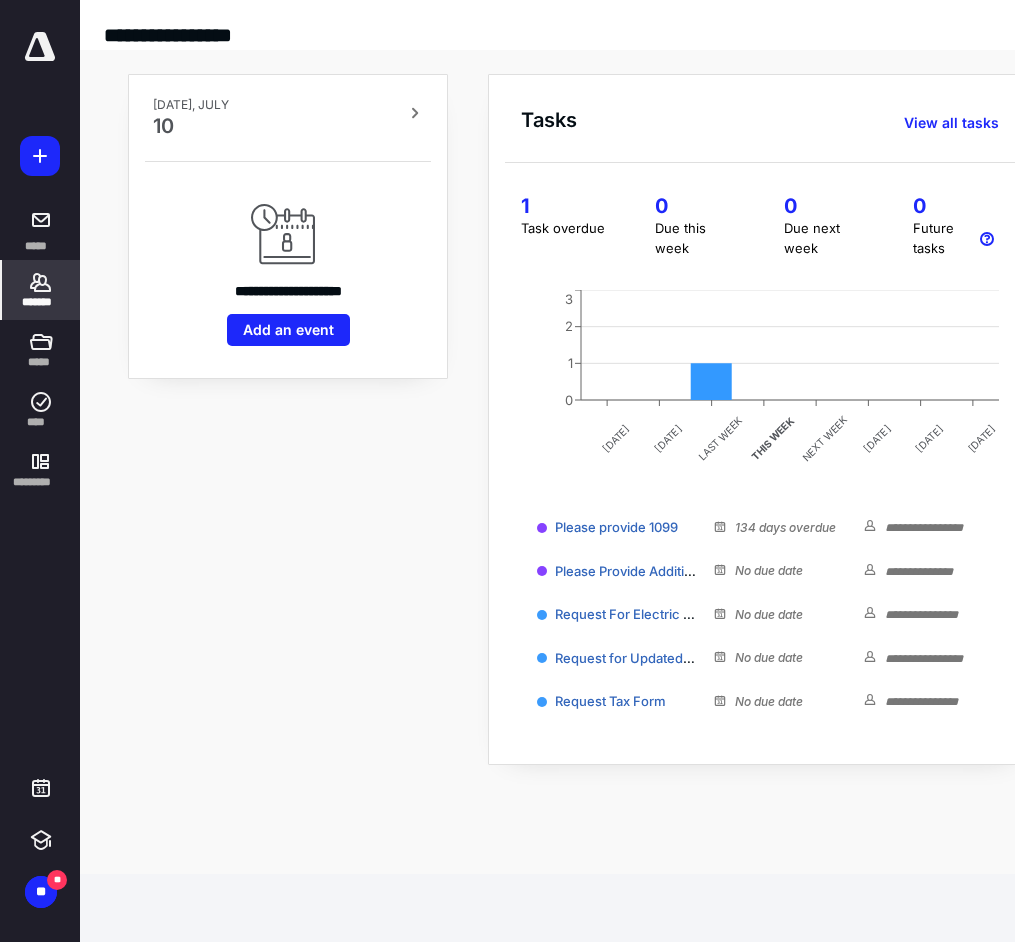 click on "*******" at bounding box center [41, 302] 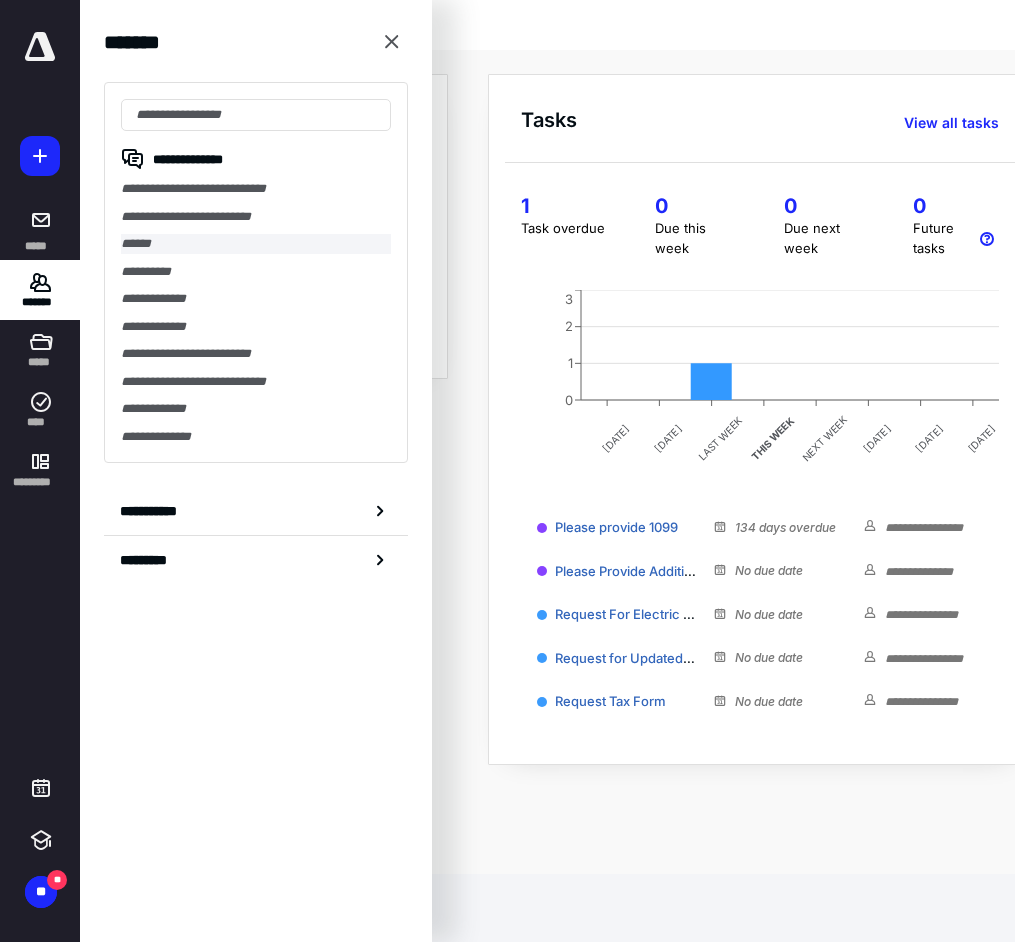 click on "******" at bounding box center [256, 244] 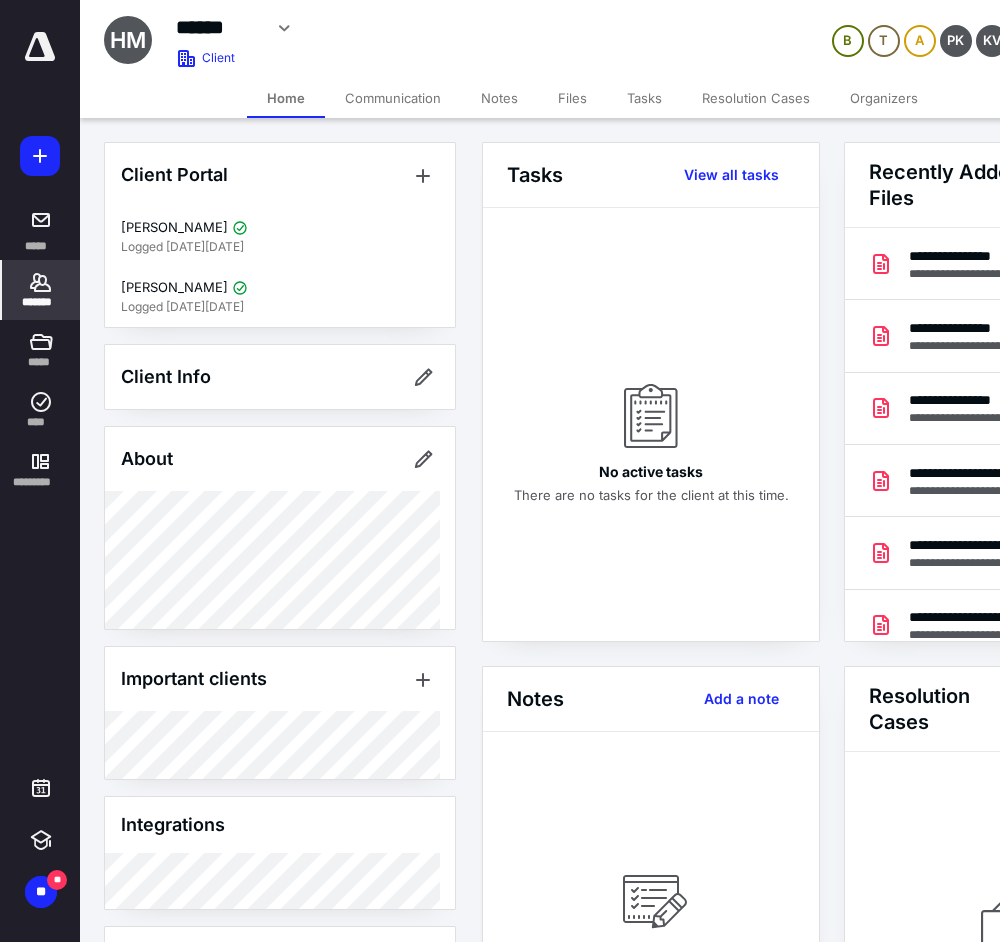 click on "Tasks" at bounding box center (644, 98) 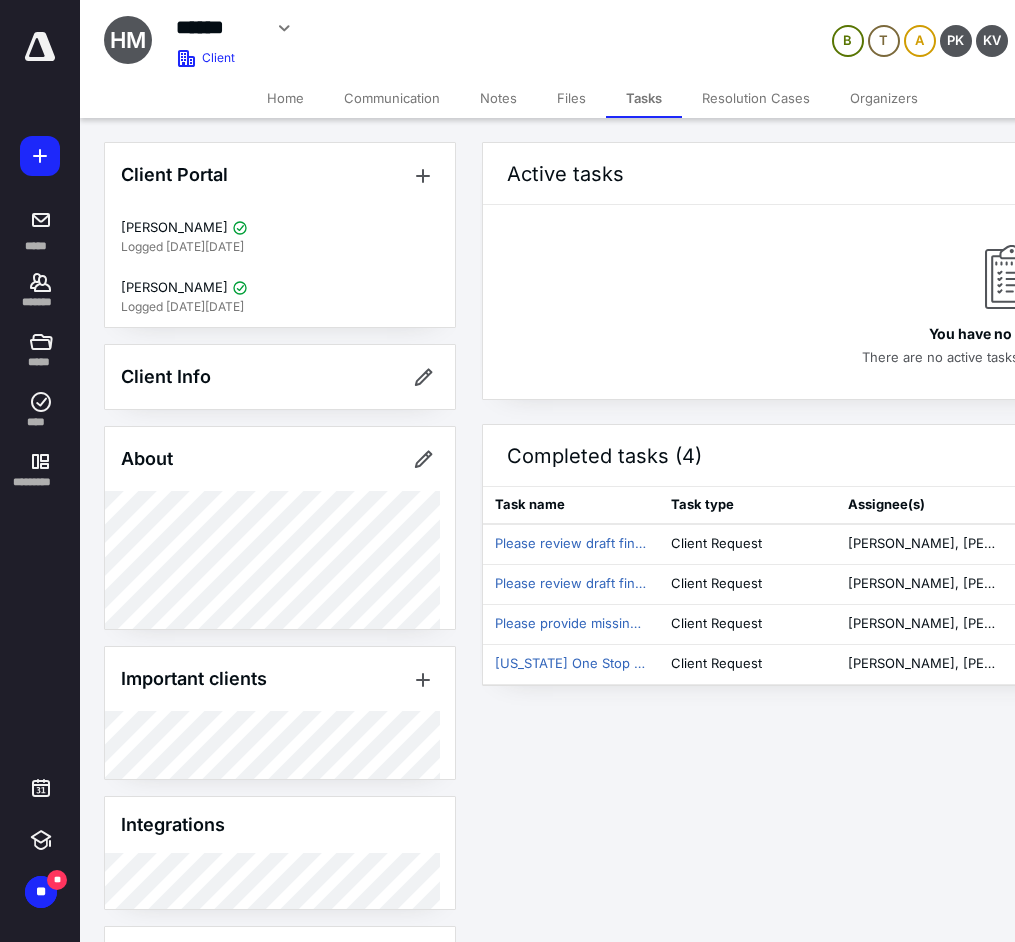 click on "Files" at bounding box center [571, 98] 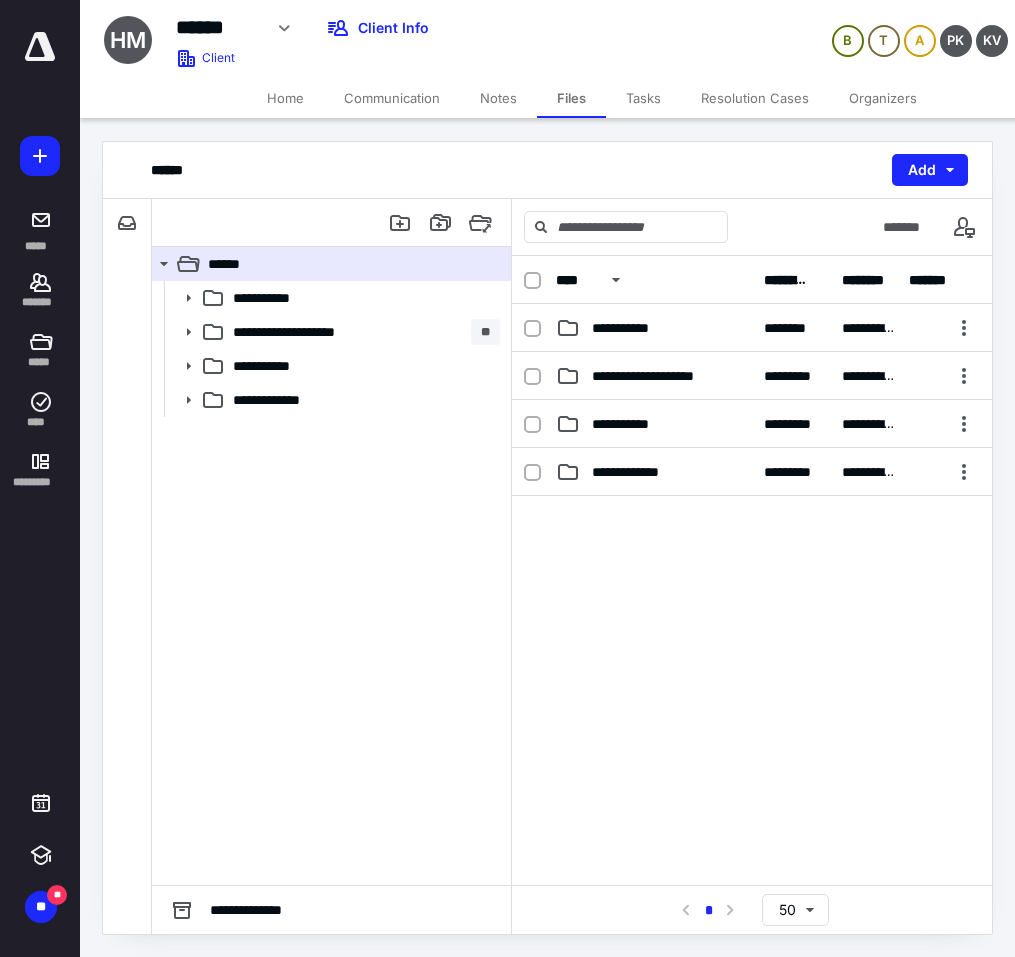 click on "Tasks" at bounding box center (643, 98) 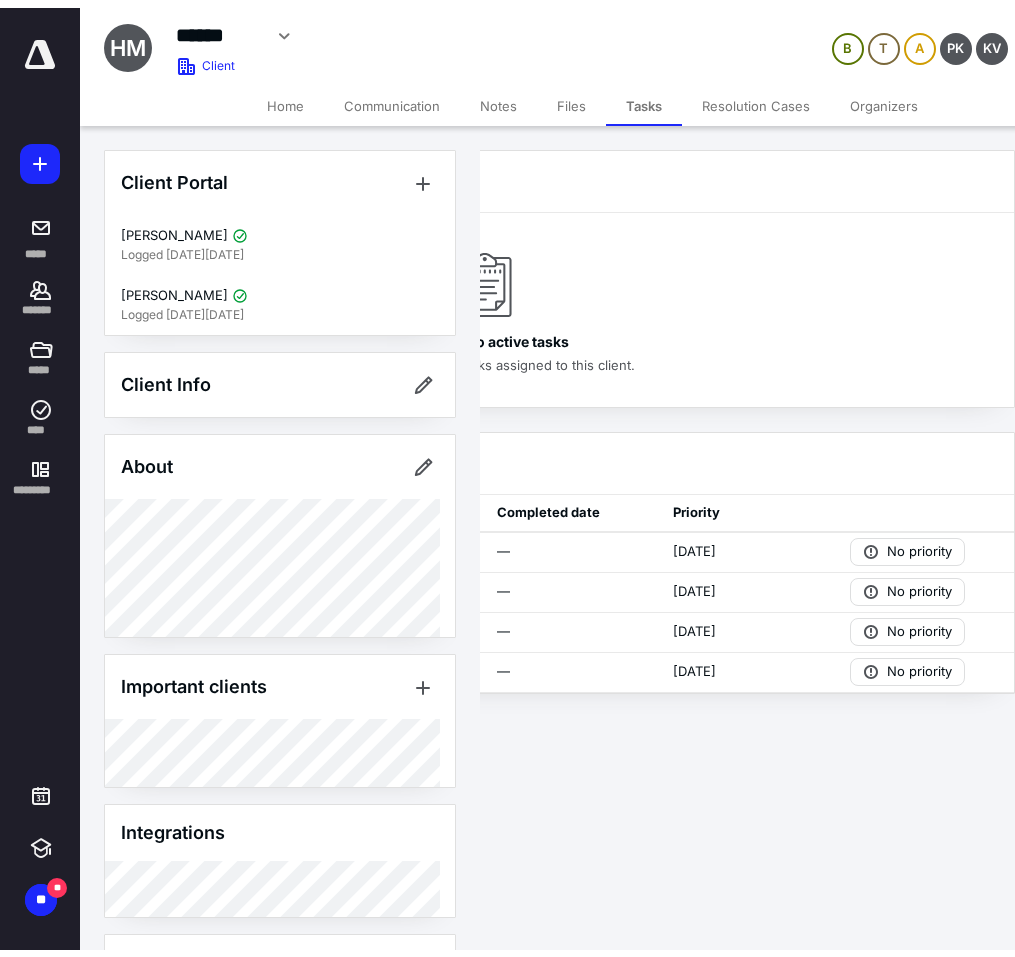 scroll, scrollTop: 0, scrollLeft: 0, axis: both 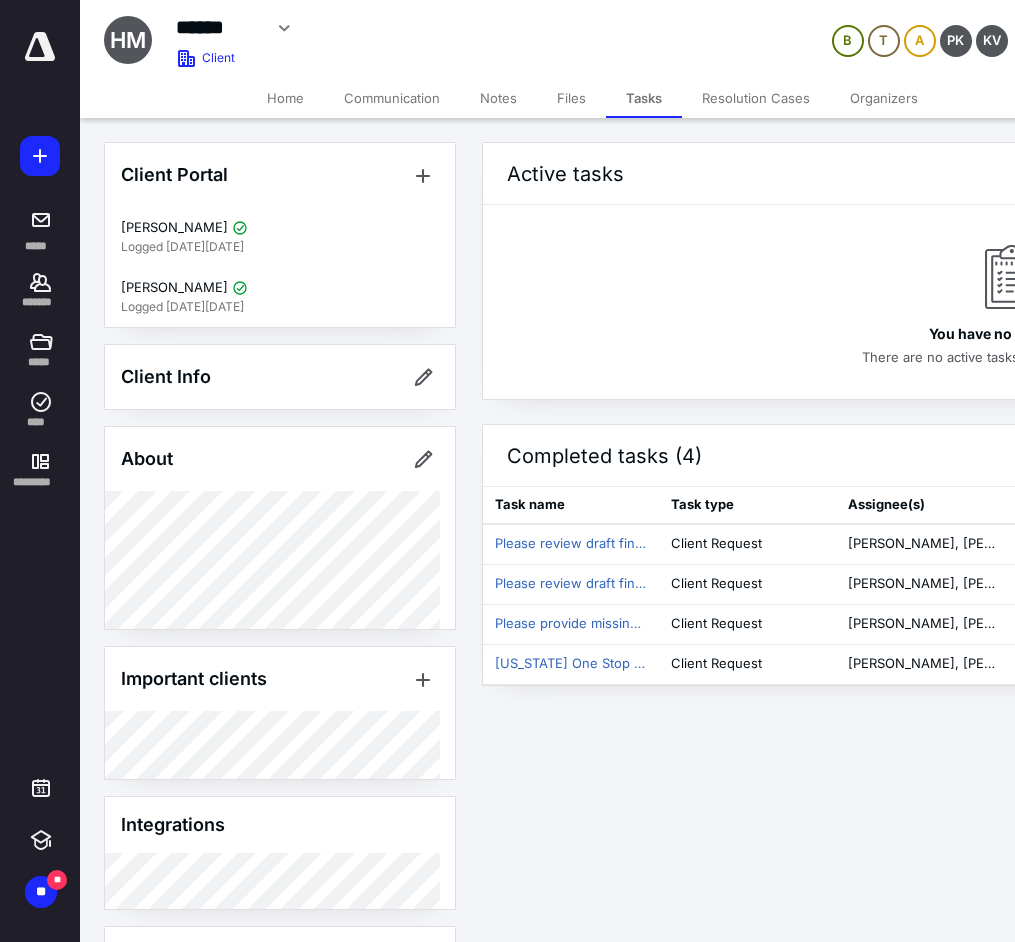 click on "Organizers" at bounding box center (884, 98) 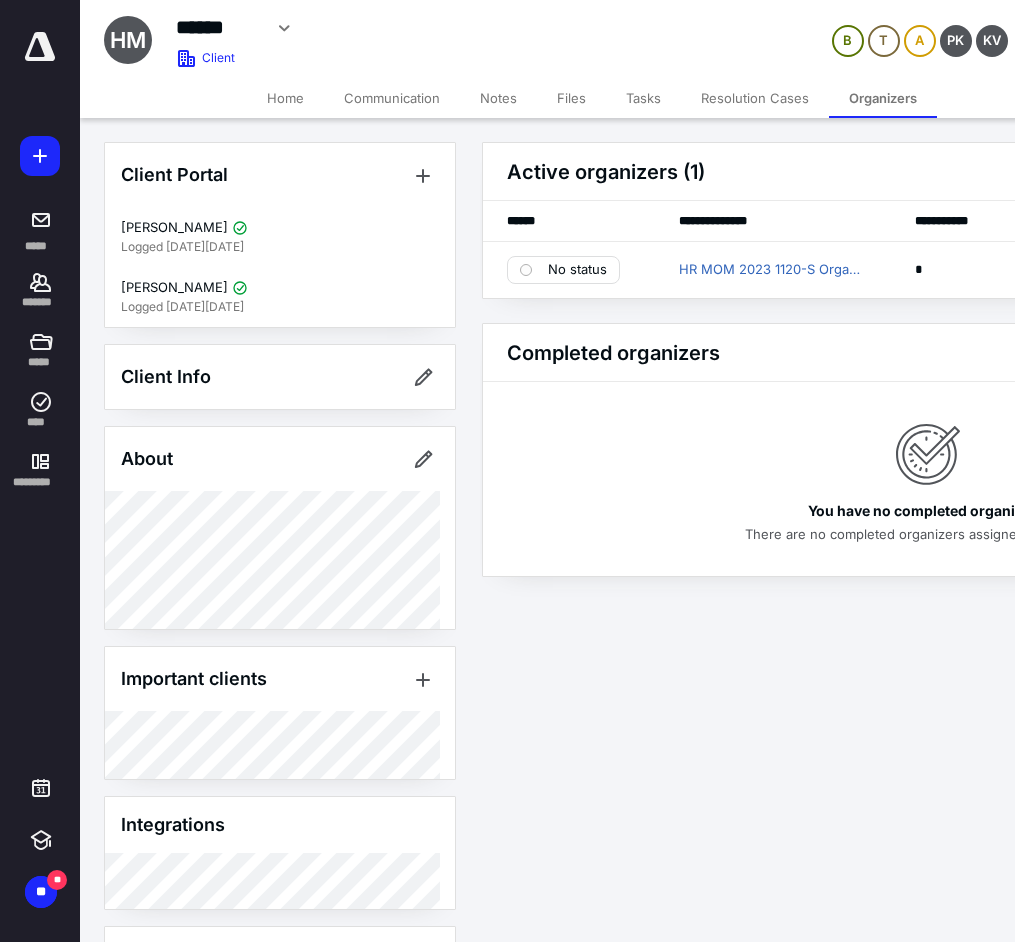 click on "Files" at bounding box center [571, 98] 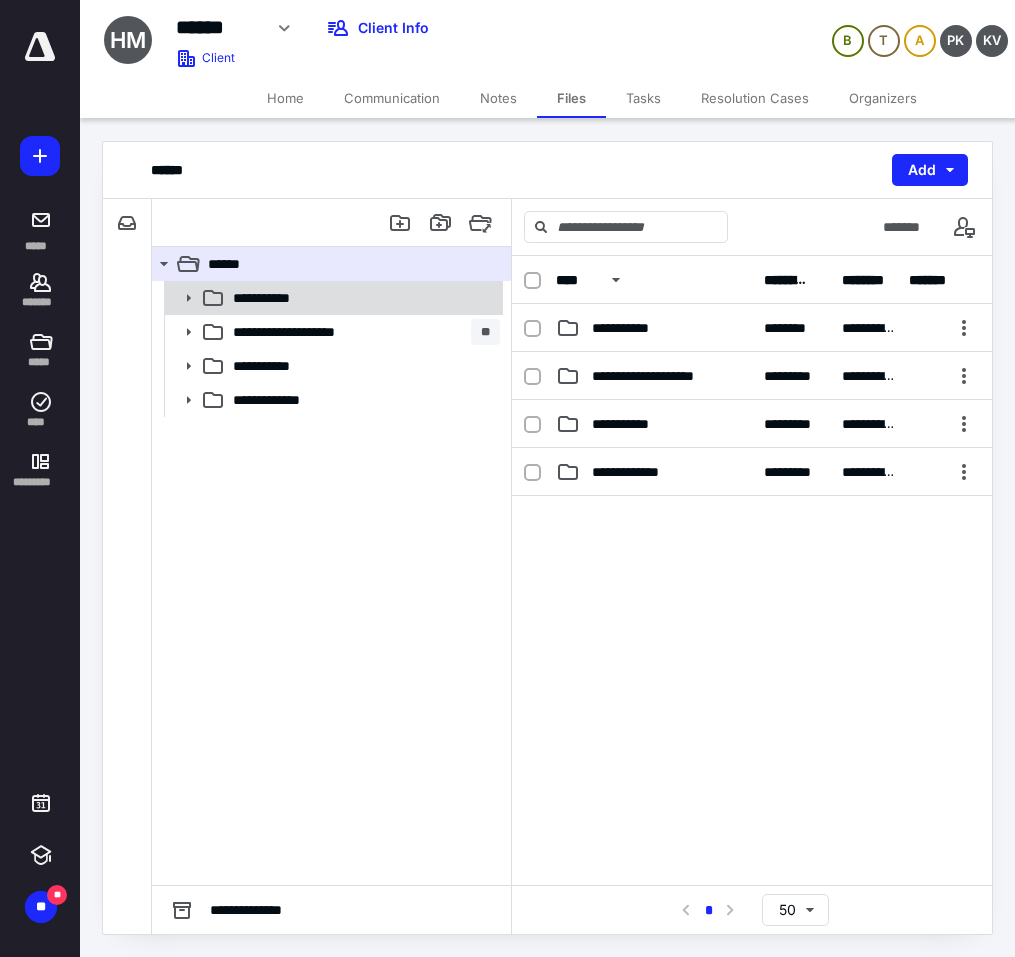 click on "**********" at bounding box center (276, 298) 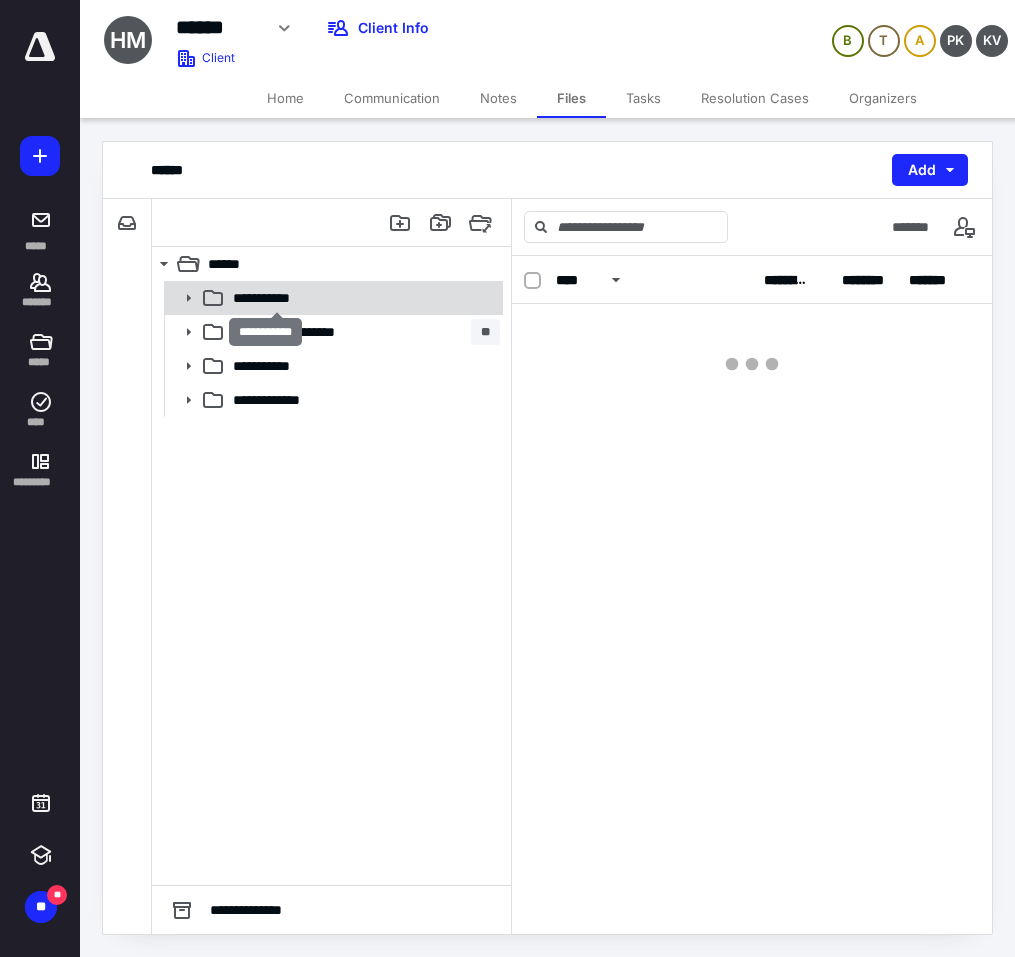 click on "**********" at bounding box center [276, 298] 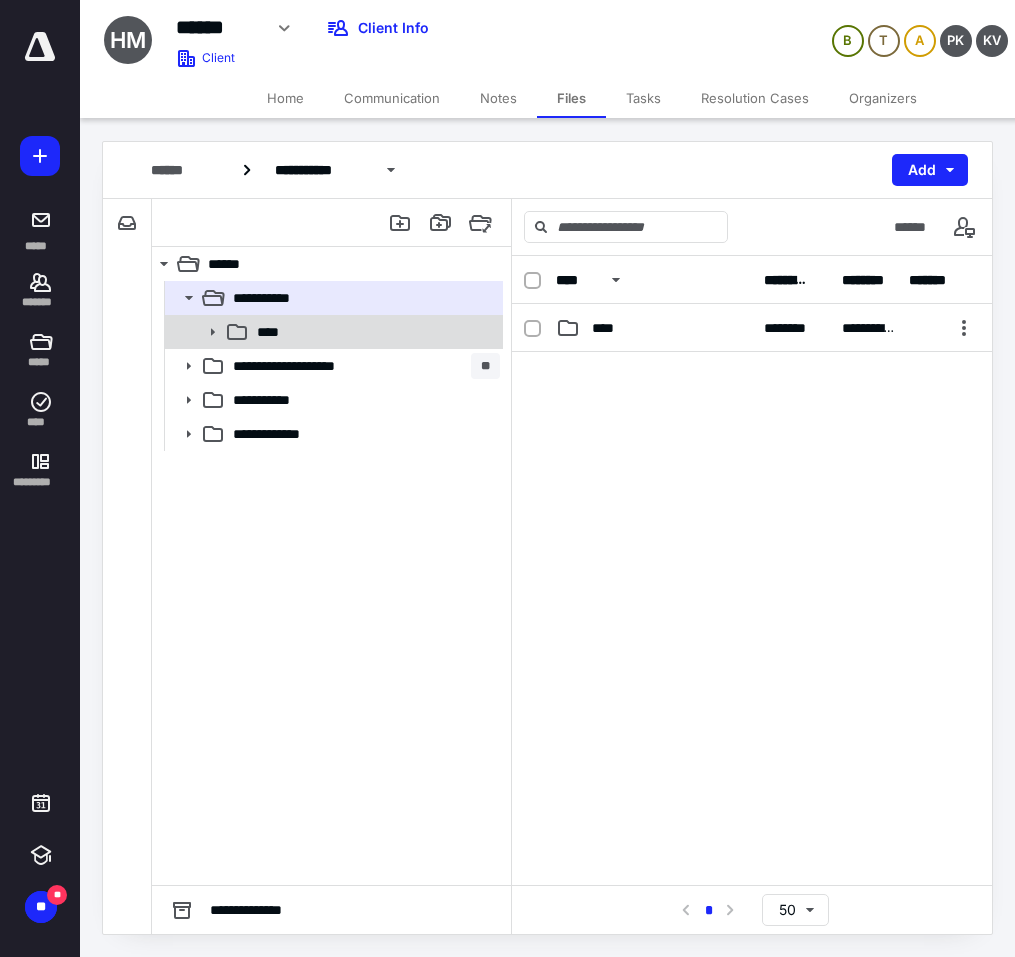 click on "****" at bounding box center (274, 332) 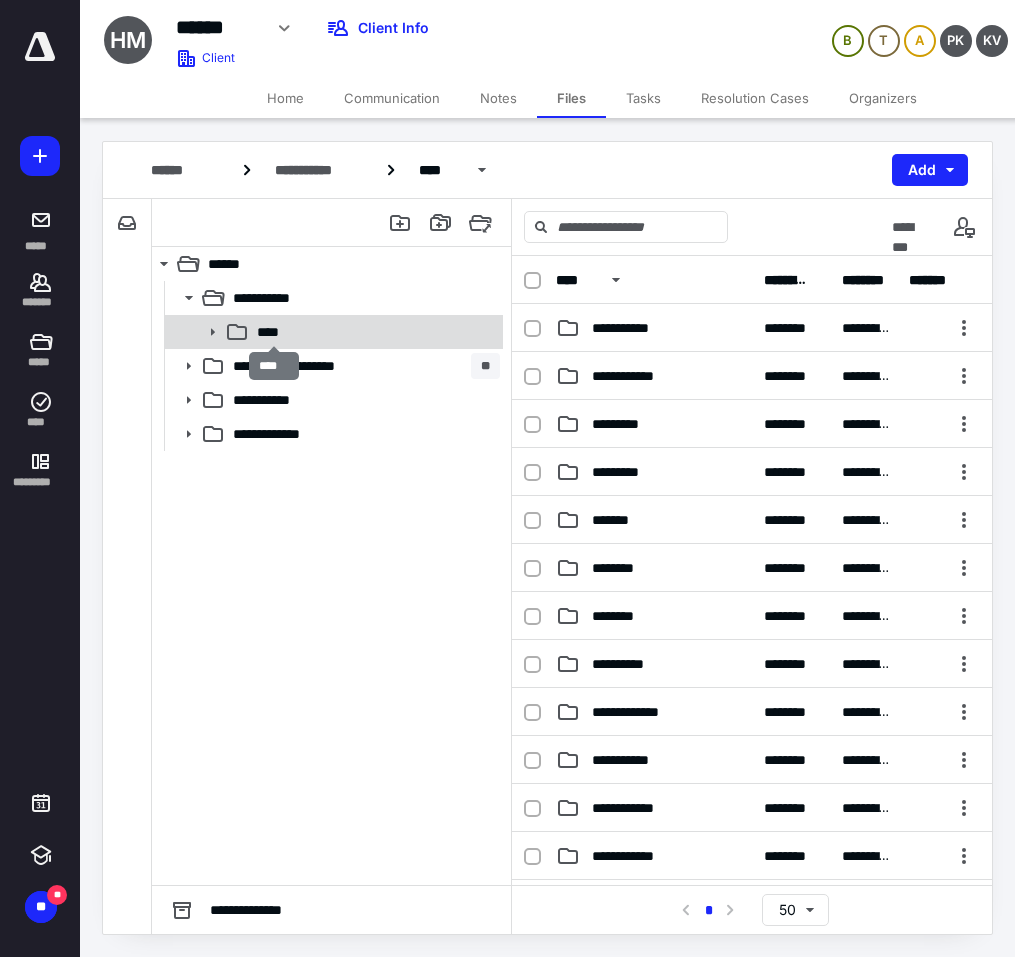 click on "****" at bounding box center (274, 332) 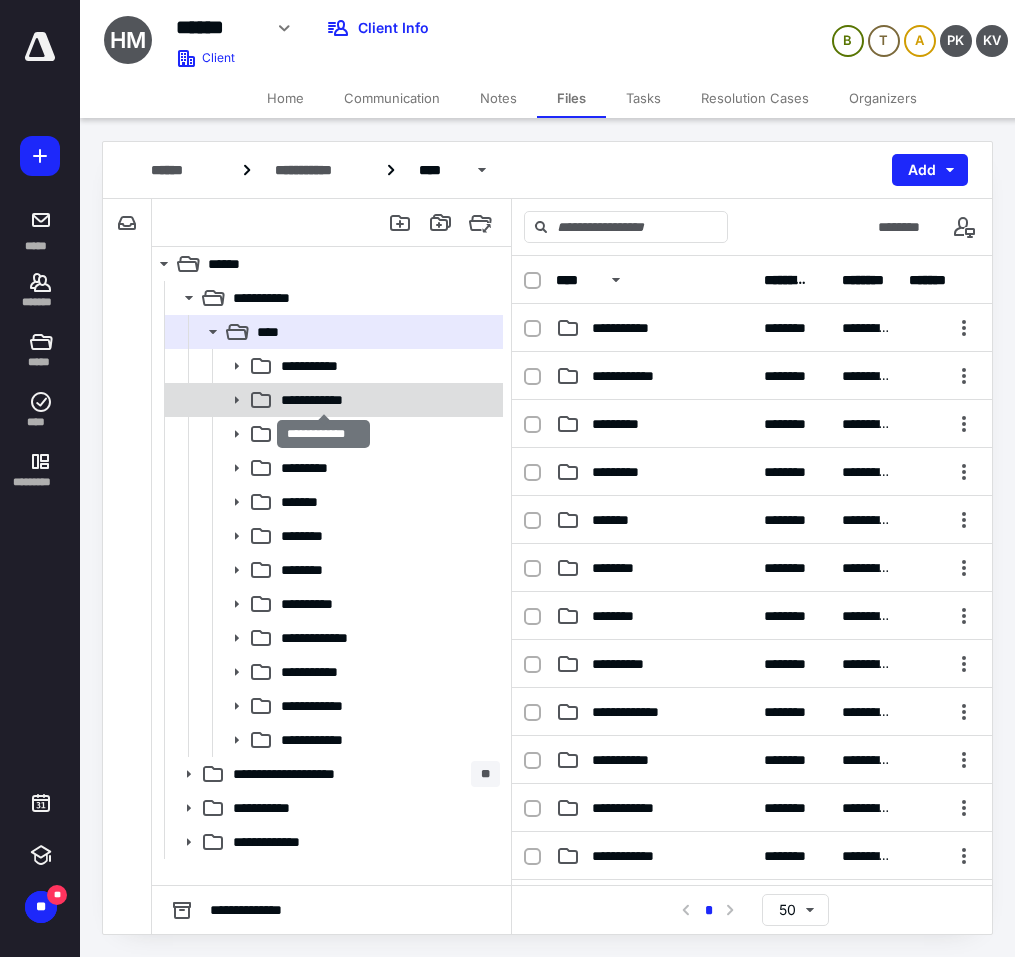 click on "**********" at bounding box center (323, 400) 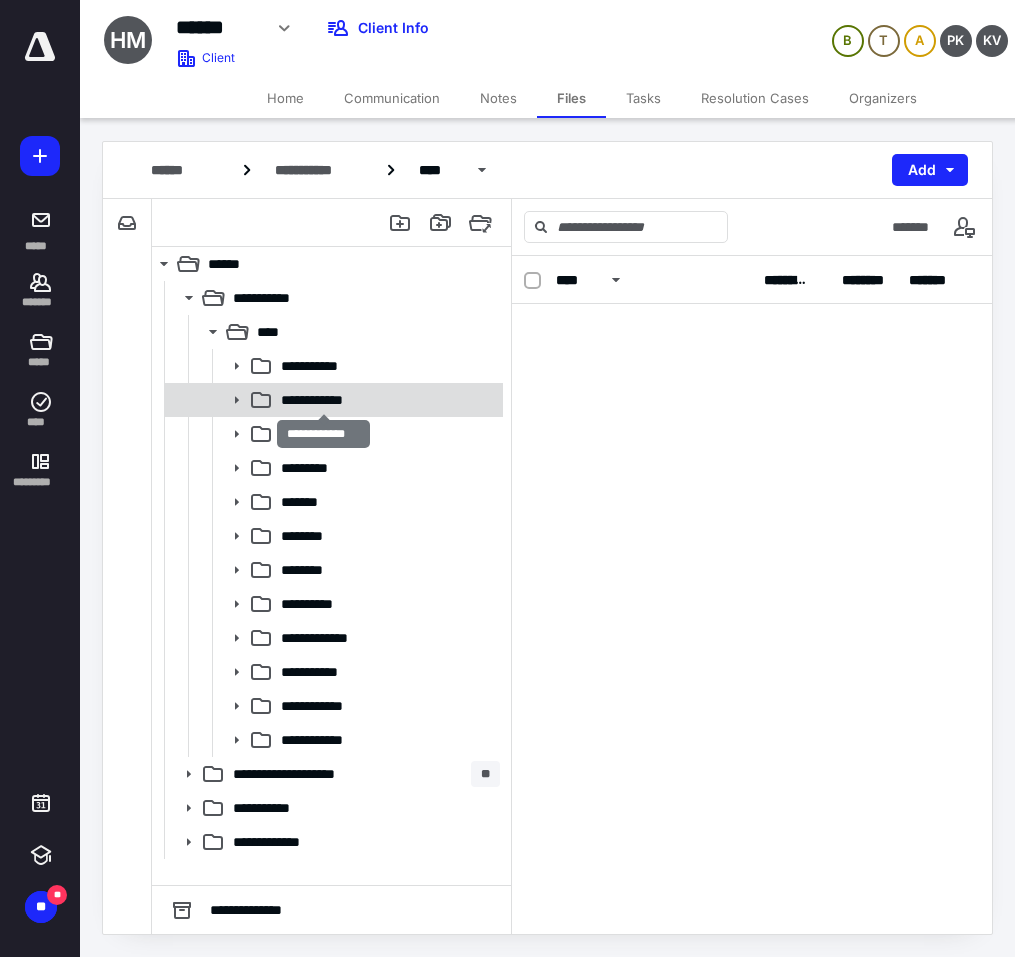 click on "**********" at bounding box center (323, 400) 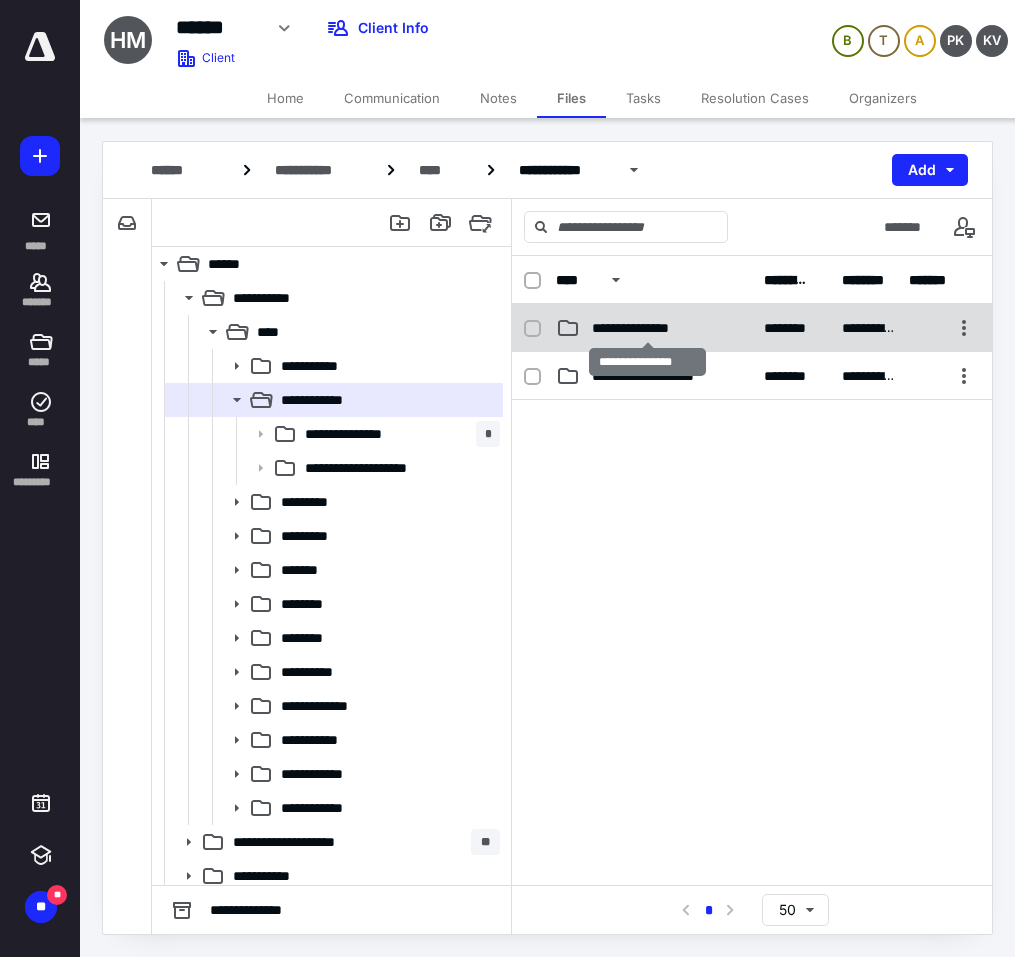 click on "**********" at bounding box center [648, 328] 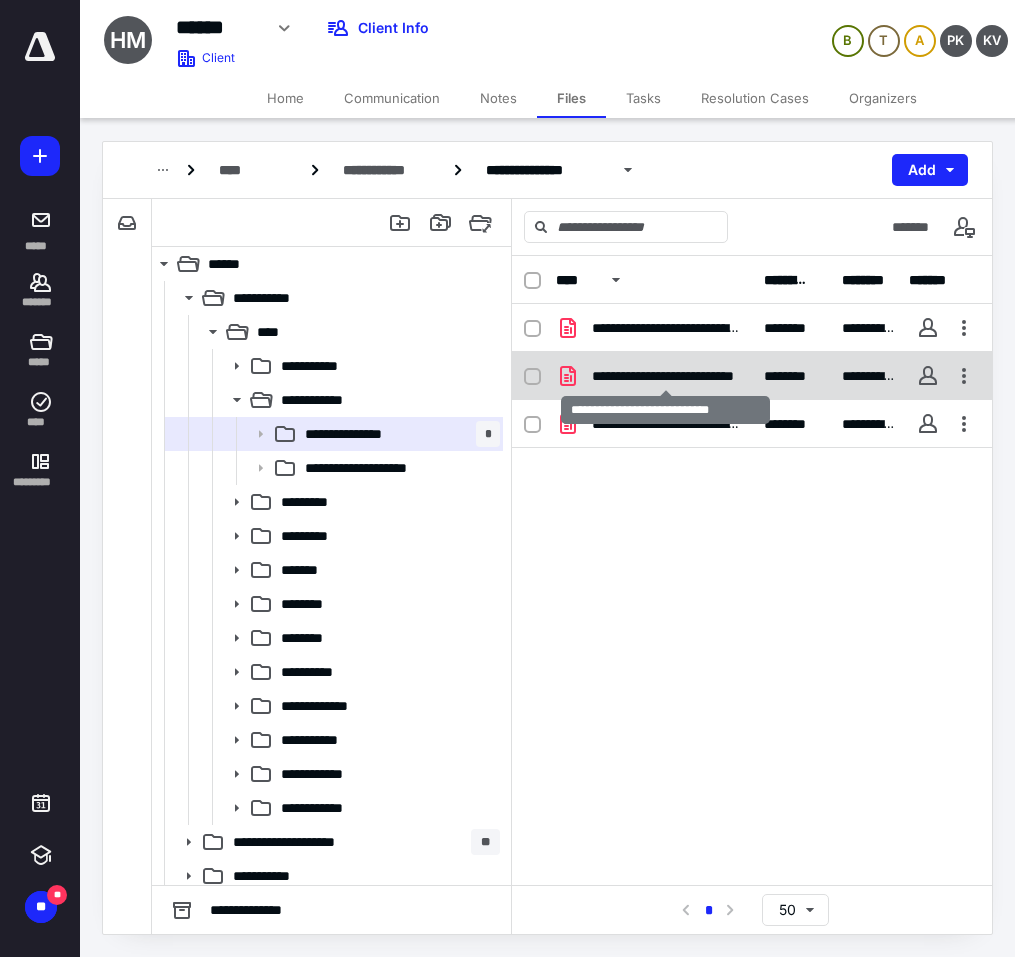 click on "**********" at bounding box center (666, 376) 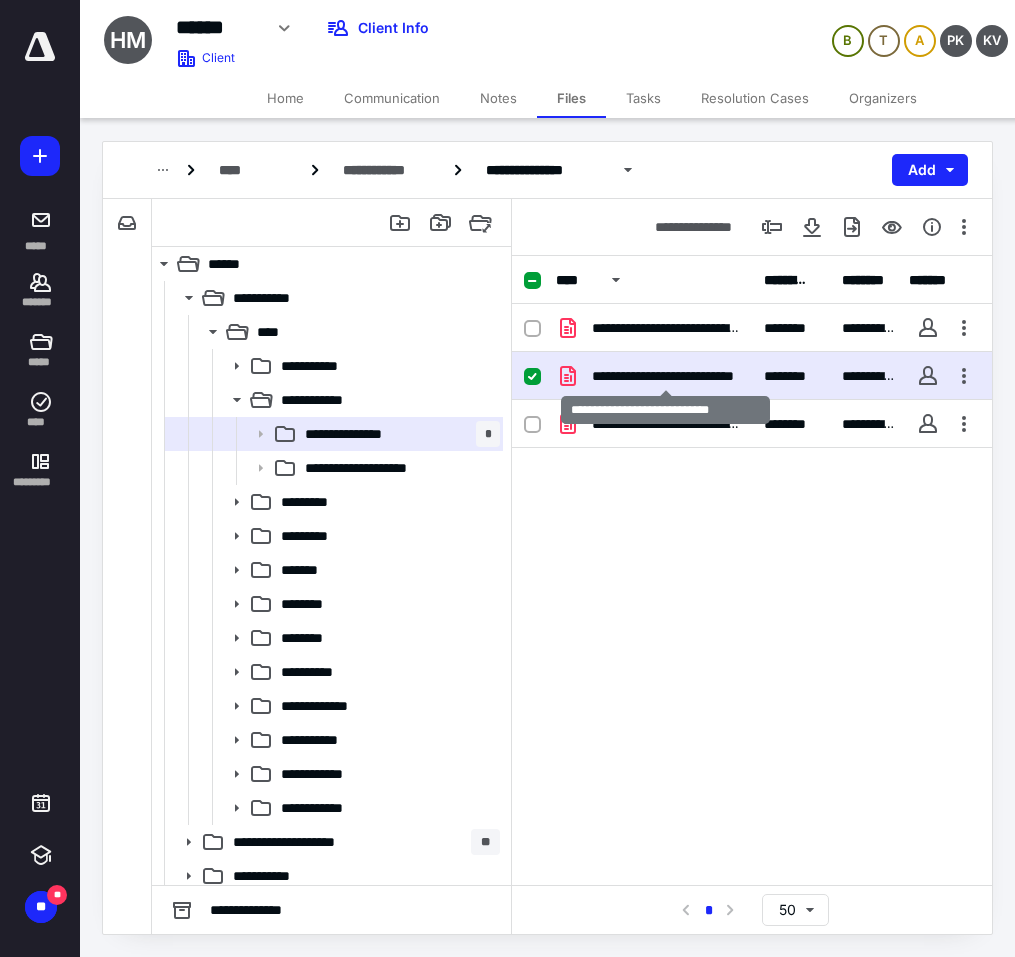 click on "**********" at bounding box center (666, 376) 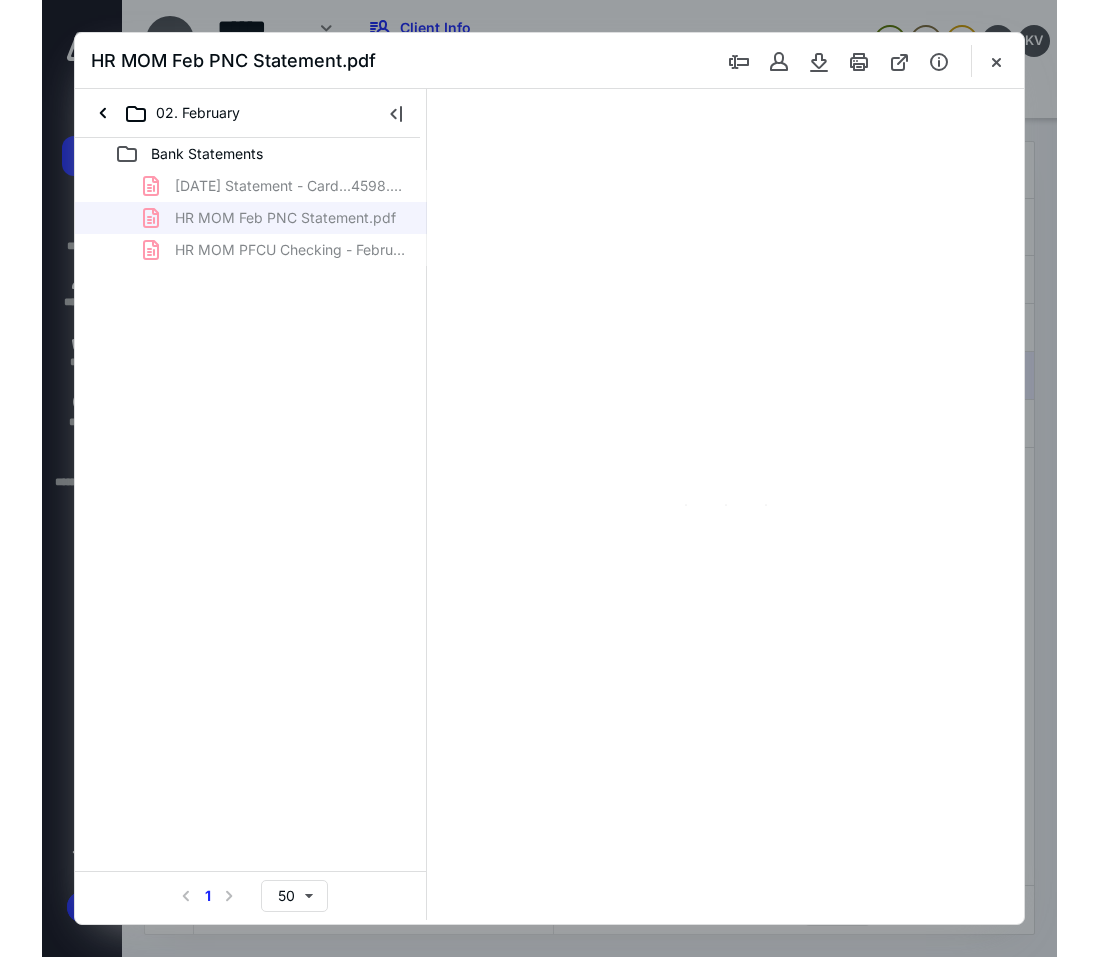 scroll, scrollTop: 0, scrollLeft: 0, axis: both 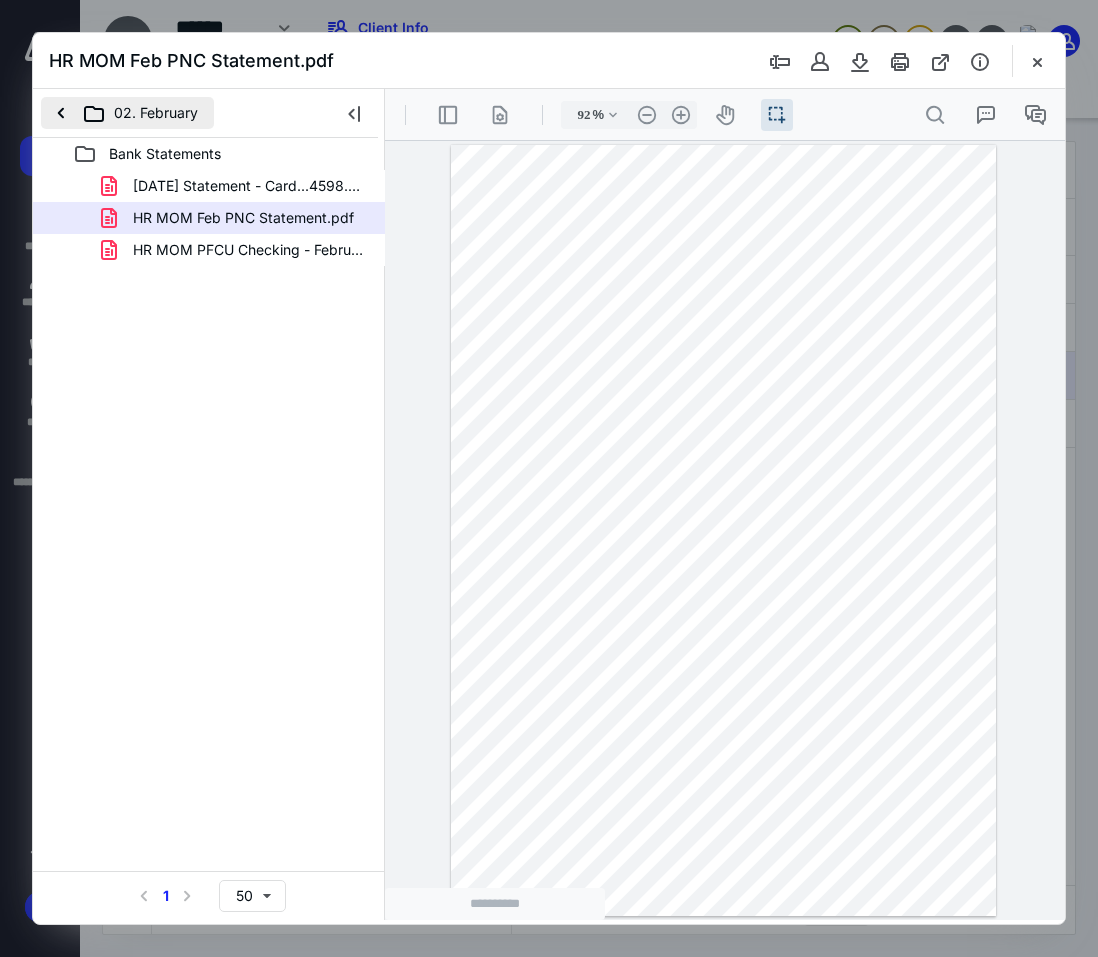 click on "02. February" at bounding box center (127, 113) 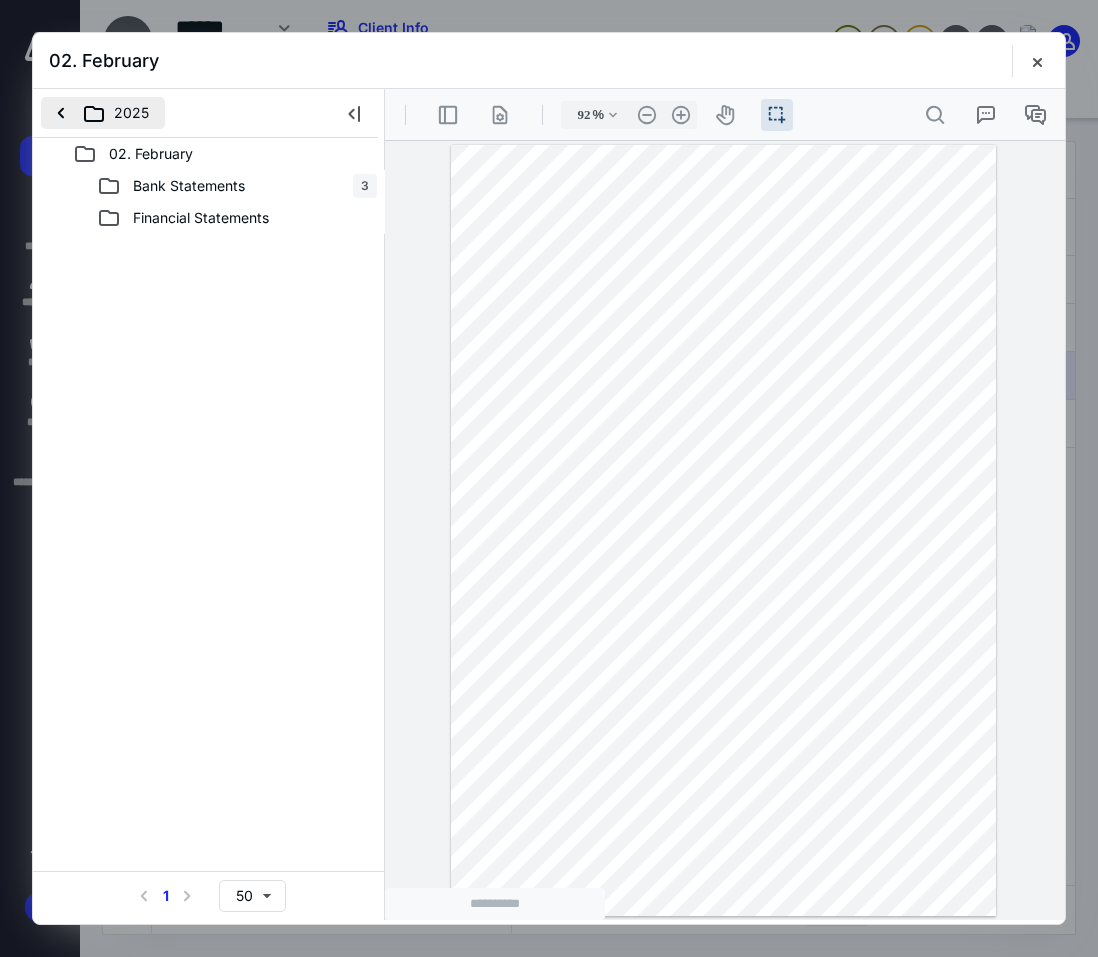 click on "2025" at bounding box center (103, 113) 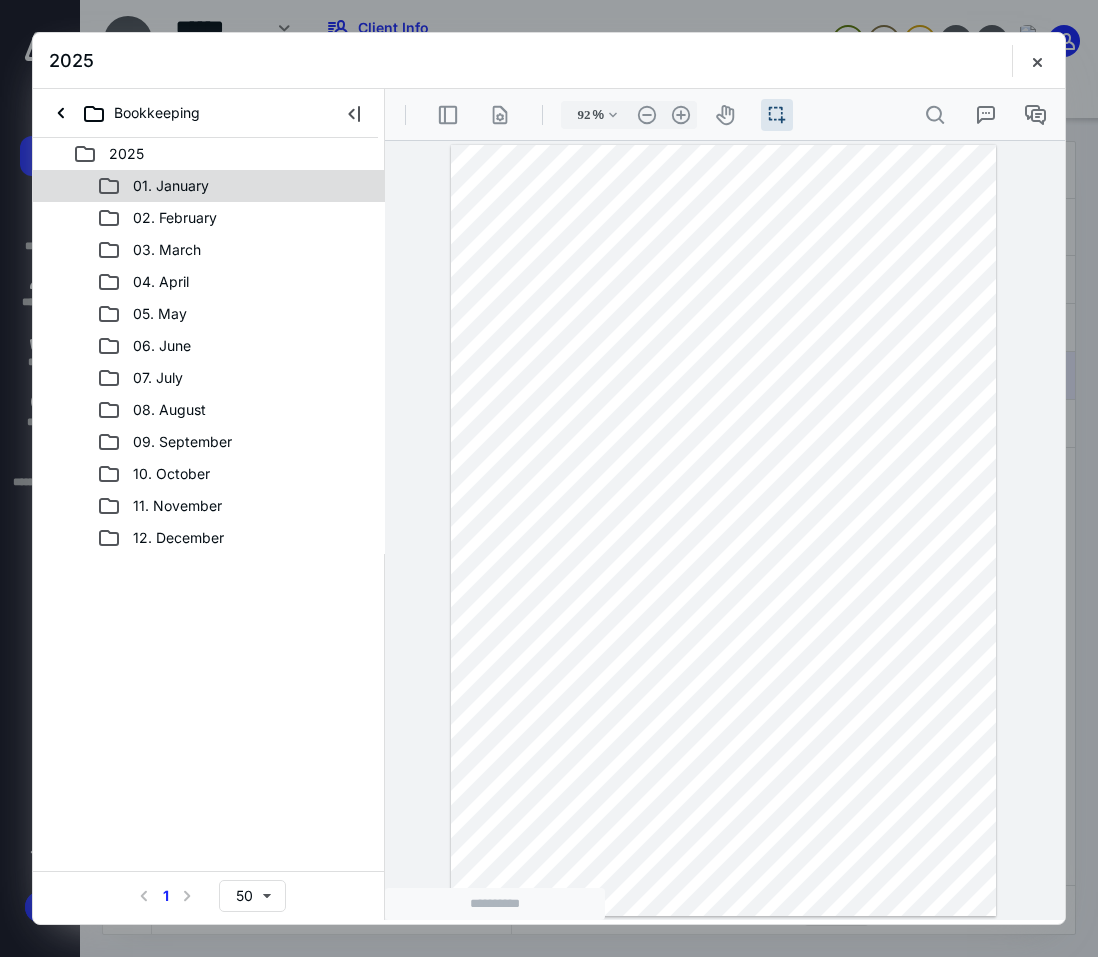 click on "01. January" at bounding box center [171, 186] 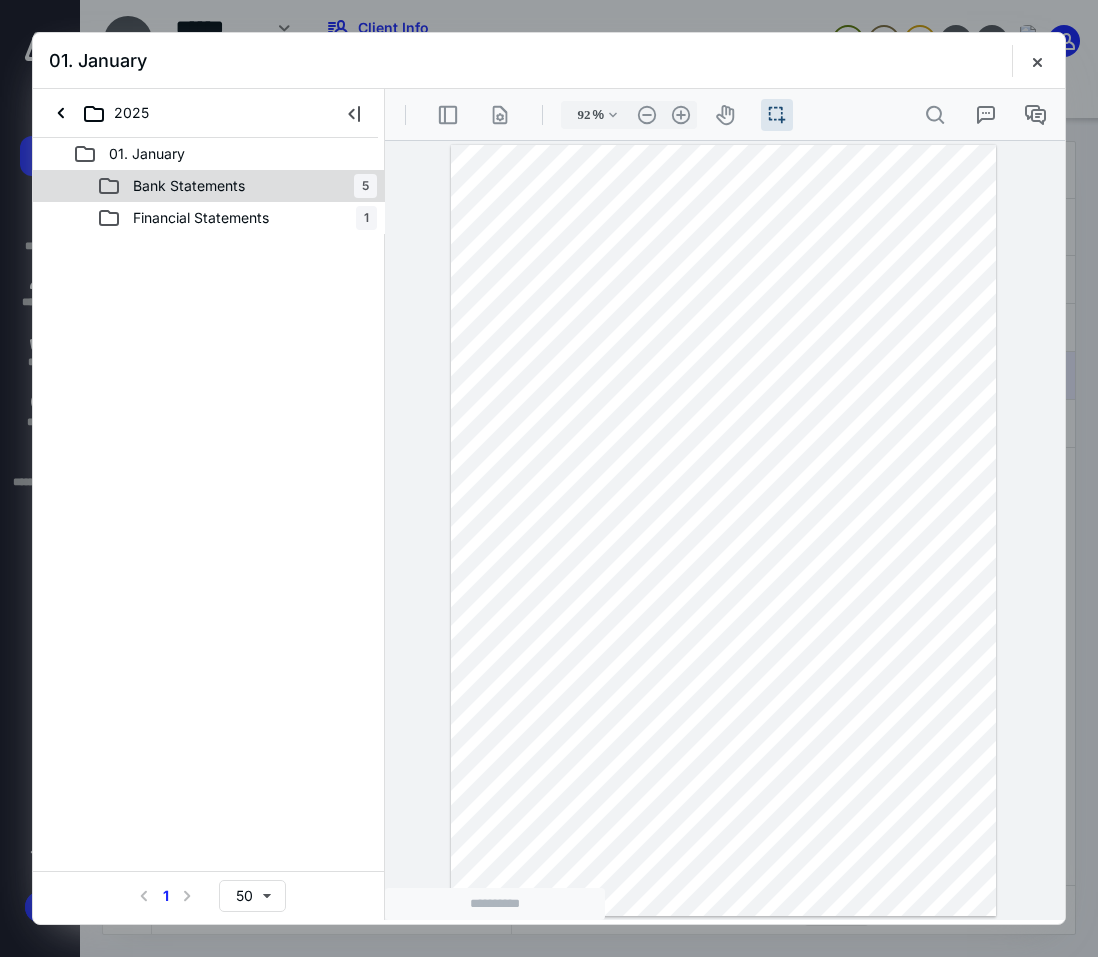 click on "Bank Statements" at bounding box center (189, 186) 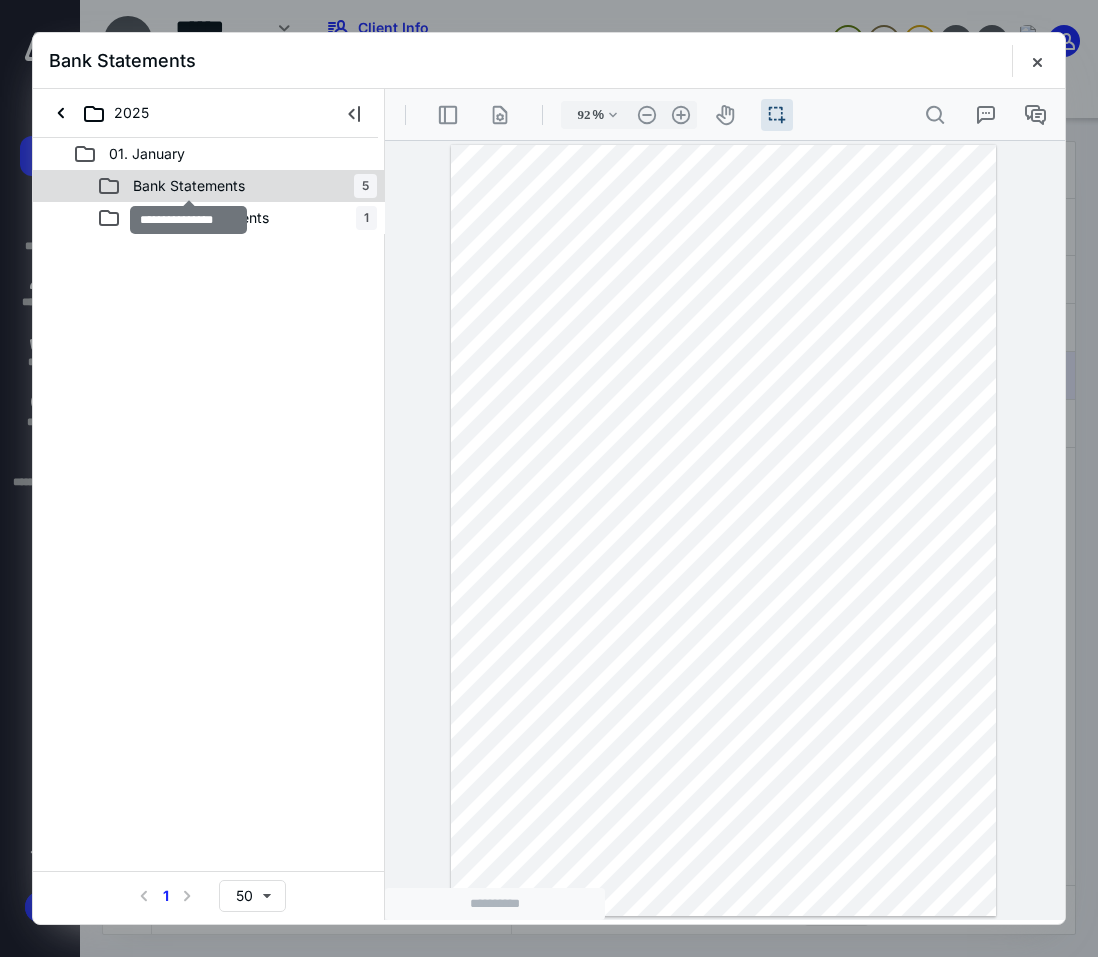 click on "Bank Statements" at bounding box center [189, 186] 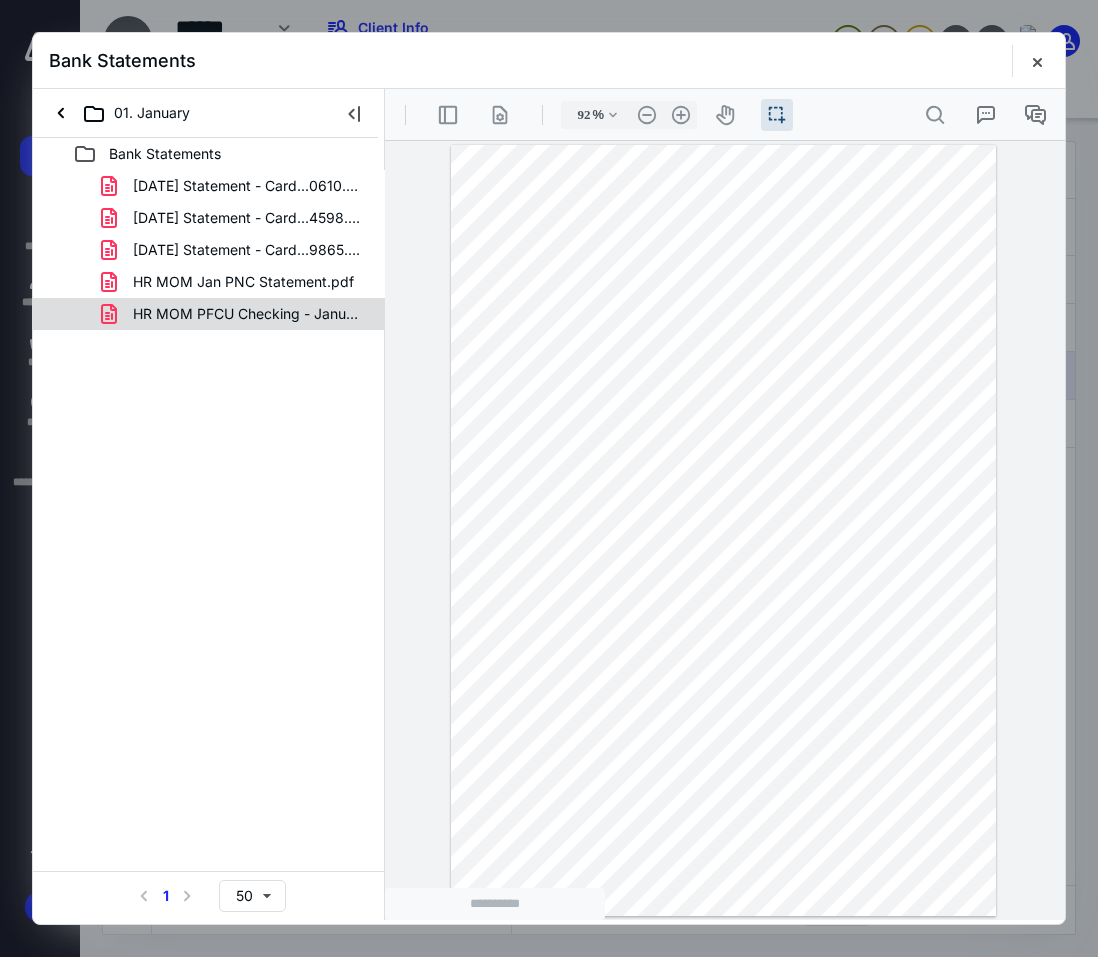click on "HR MOM PFCU Checking - January.pdf" at bounding box center [249, 314] 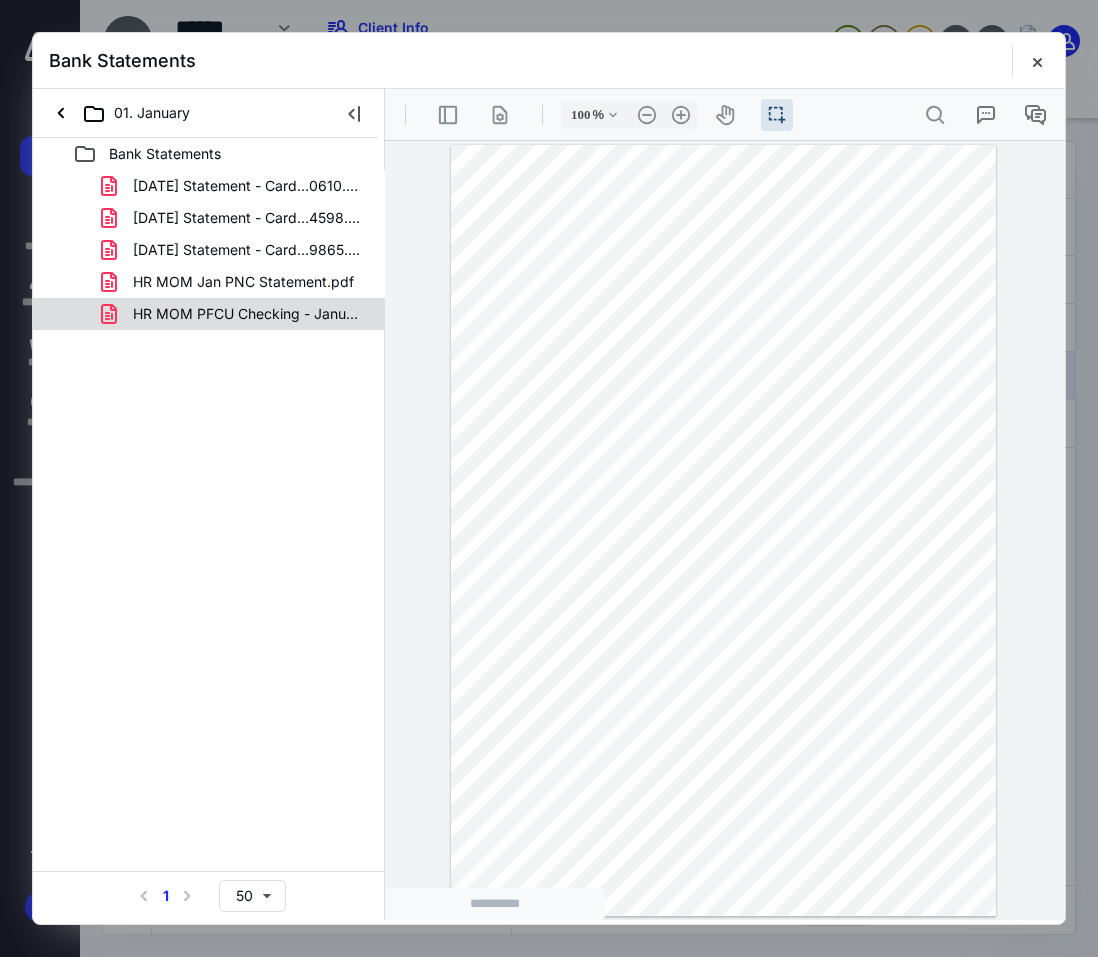click on "2025-01-14 Statement - Card...0610.pdf 2025-01-14 Statement - Card...4598.pdf 2025-01-14 Statement - Card...9865.pdf HR MOM Jan PNC Statement.pdf HR MOM PFCU Checking - January.pdf" at bounding box center [209, 250] 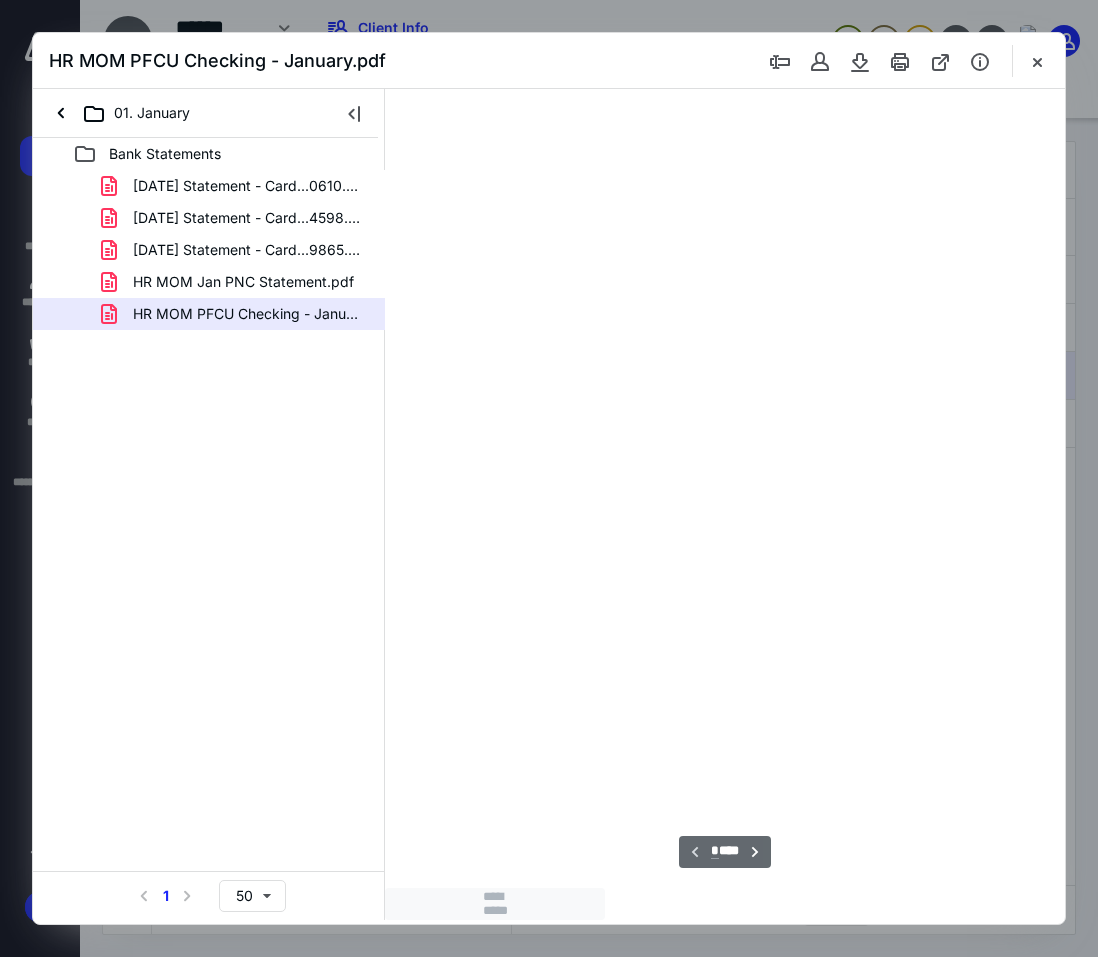 scroll, scrollTop: 54, scrollLeft: 0, axis: vertical 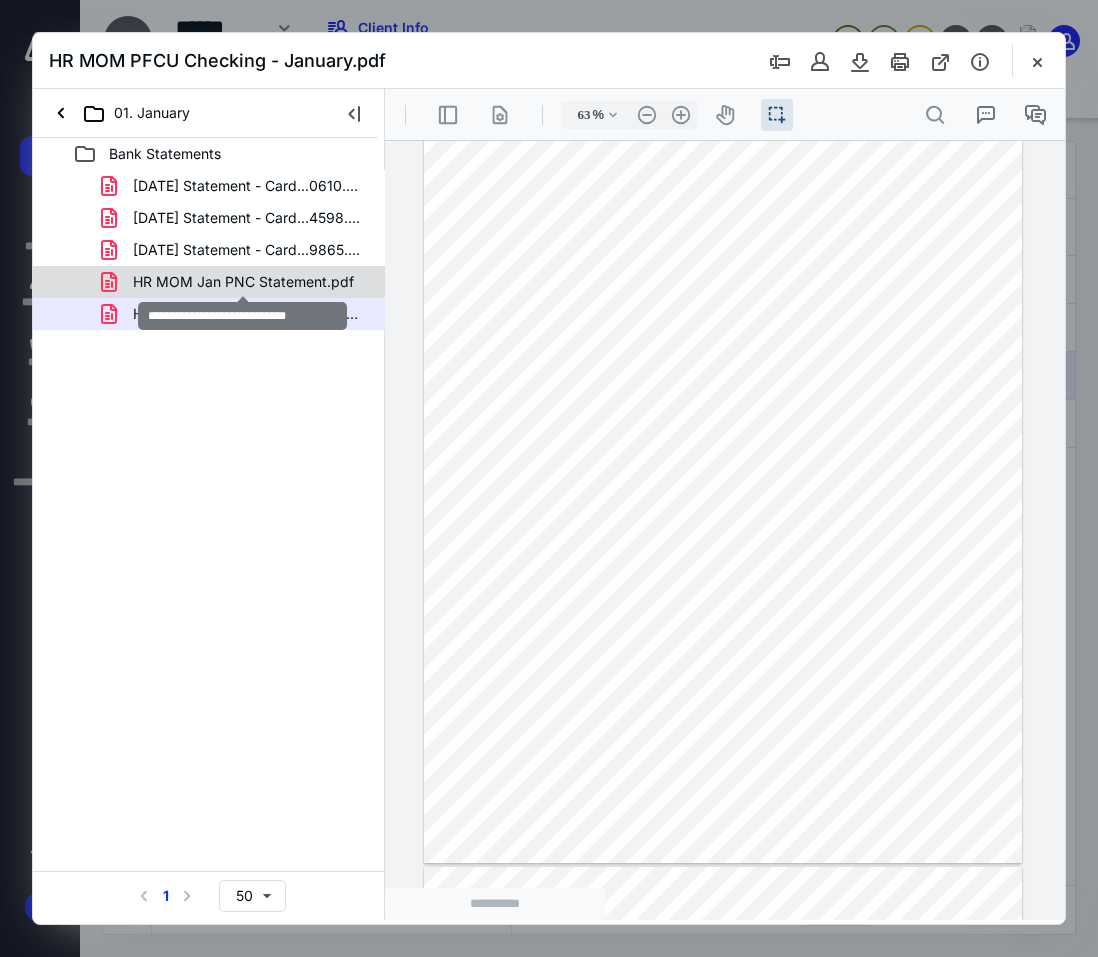 click on "HR MOM Jan PNC Statement.pdf" at bounding box center [243, 282] 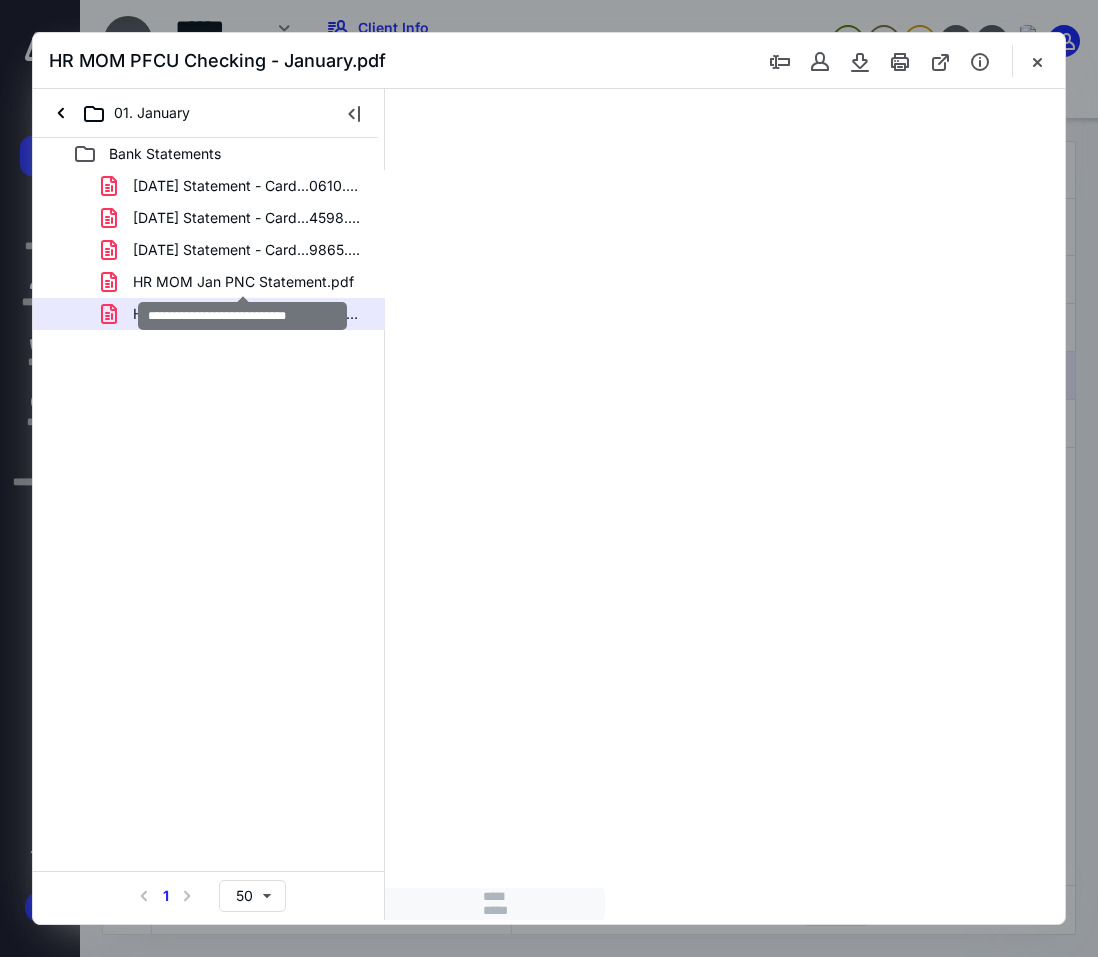 click on "2025-01-14 Statement - Card...0610.pdf 2025-01-14 Statement - Card...4598.pdf 2025-01-14 Statement - Card...9865.pdf HR MOM Jan PNC Statement.pdf HR MOM PFCU Checking - January.pdf" at bounding box center (209, 250) 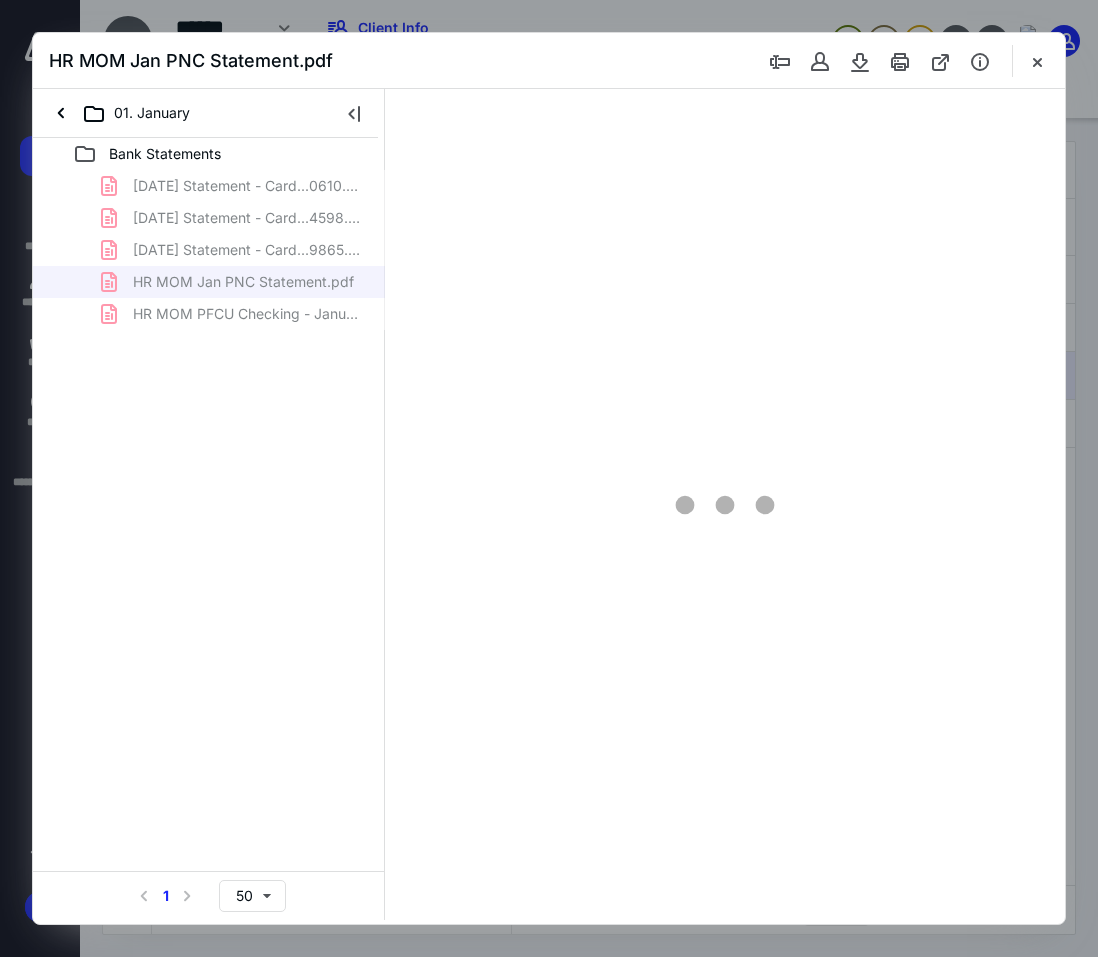 type on "92" 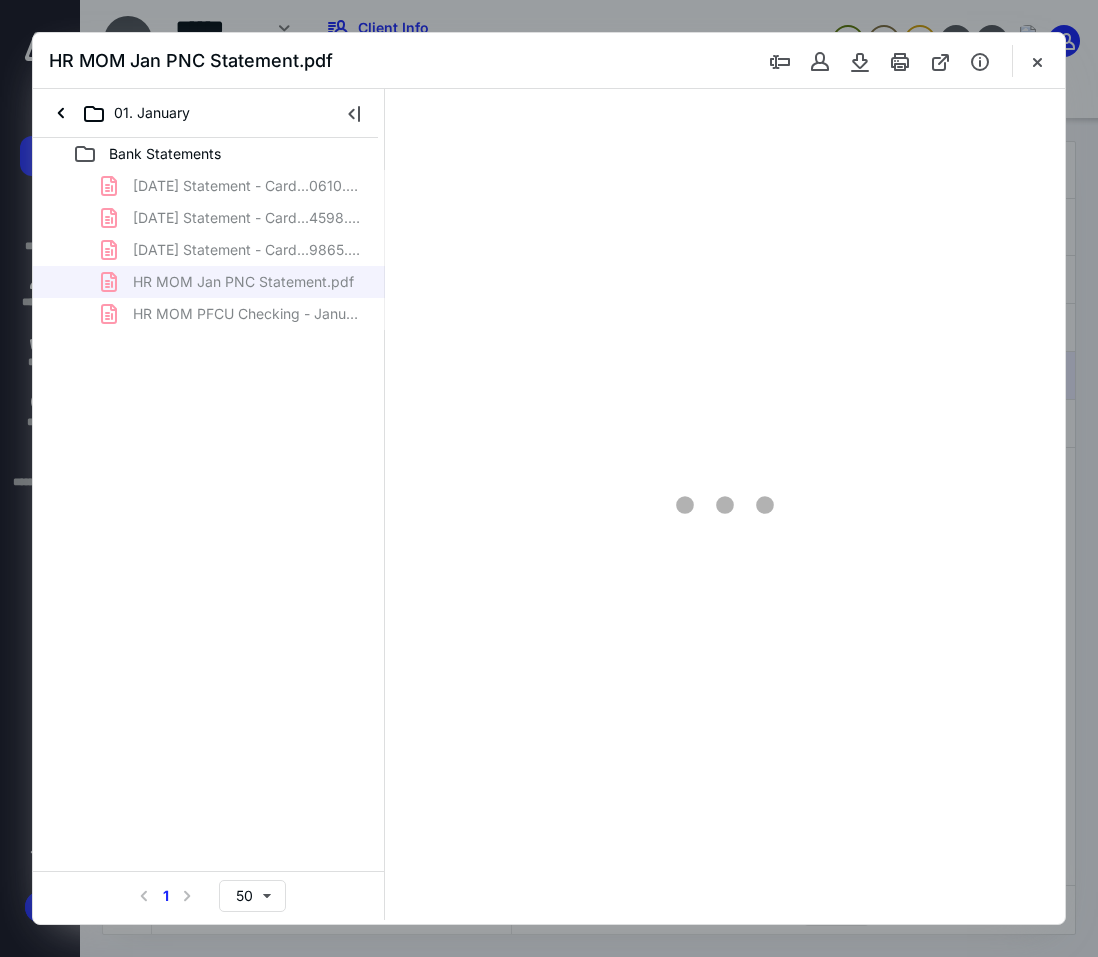 scroll, scrollTop: 0, scrollLeft: 0, axis: both 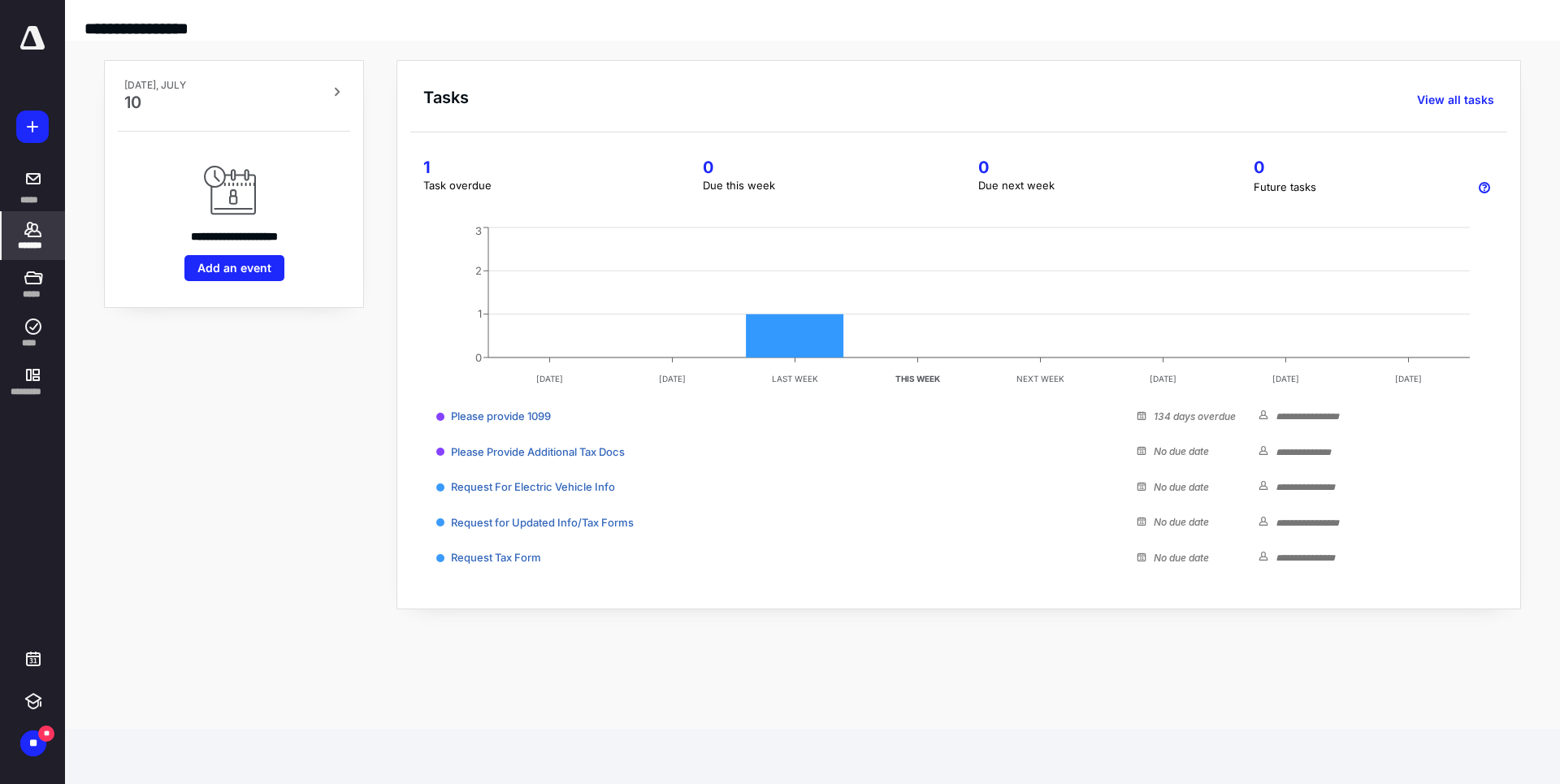 click on "*******" at bounding box center [33, 245] 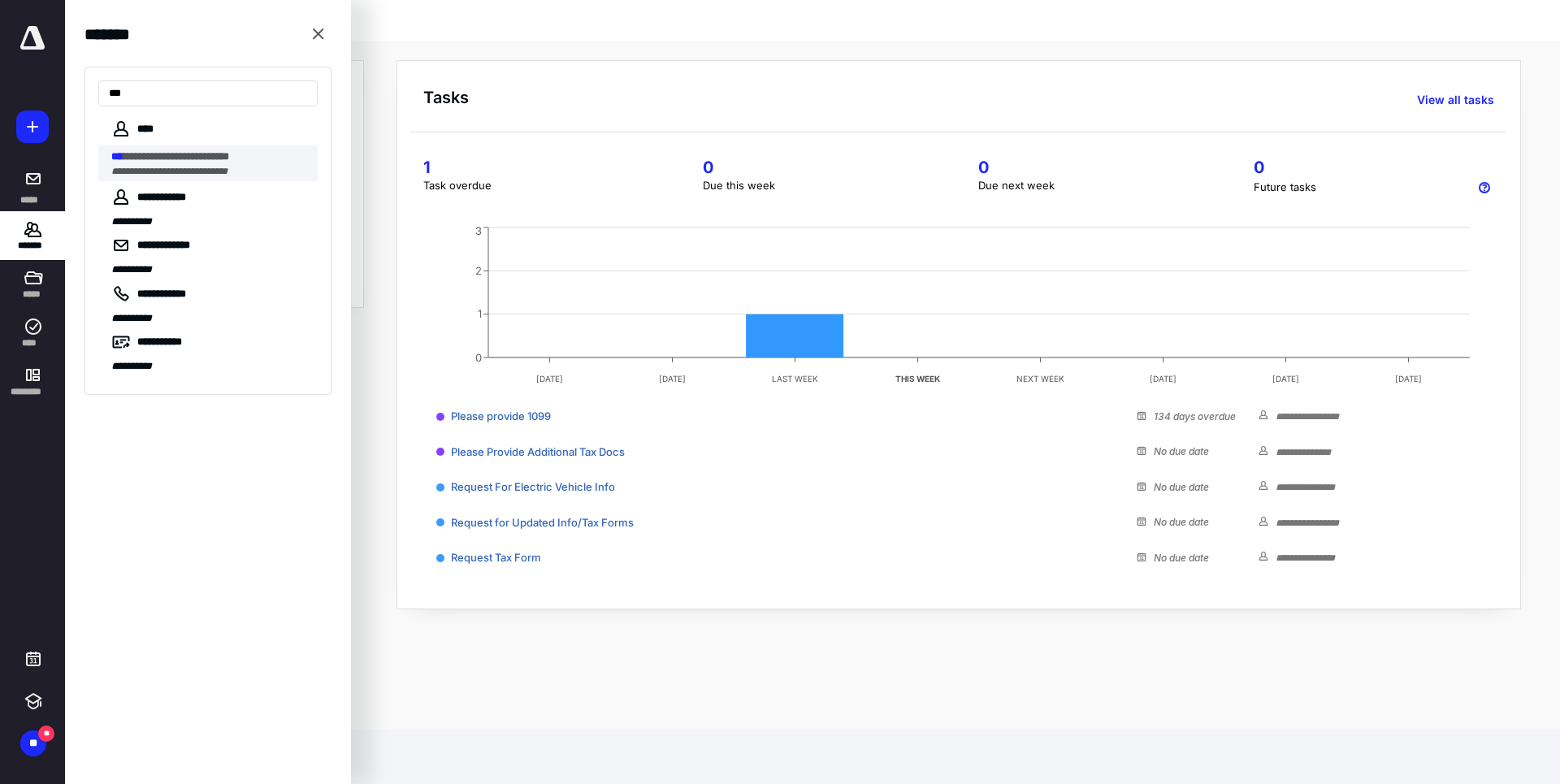 type on "***" 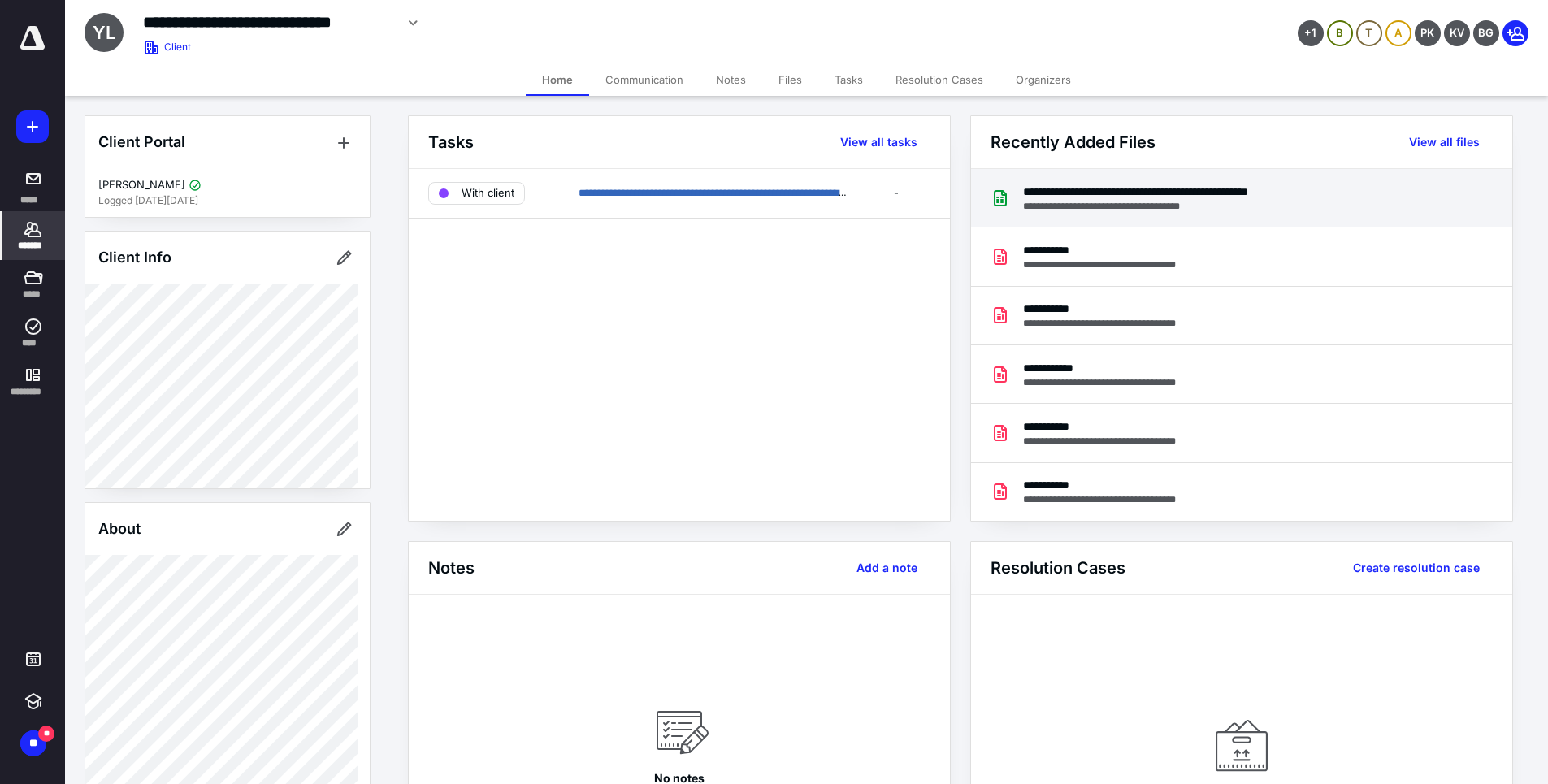 click on "**********" at bounding box center [1182, 192] 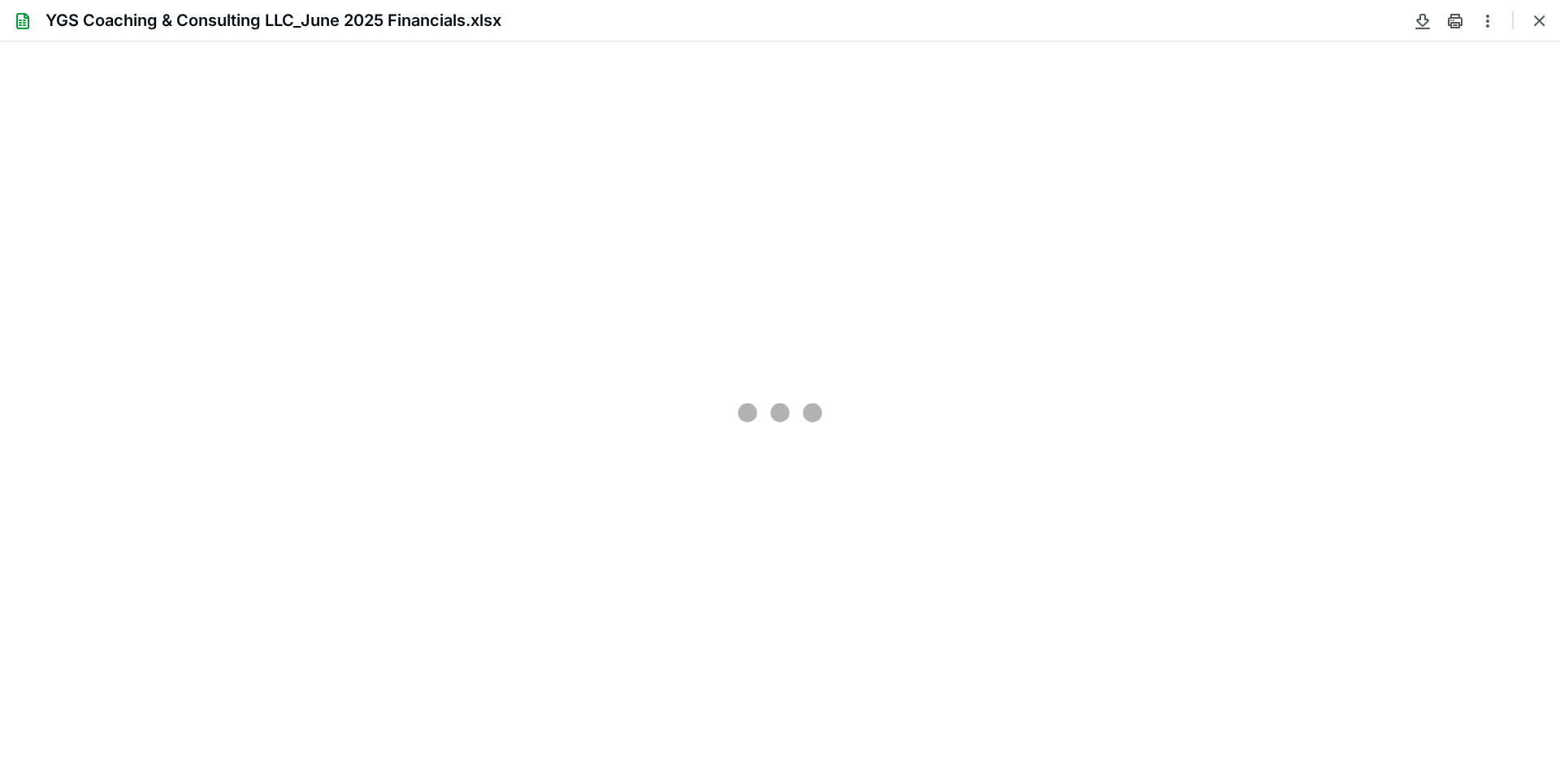 scroll, scrollTop: 0, scrollLeft: 0, axis: both 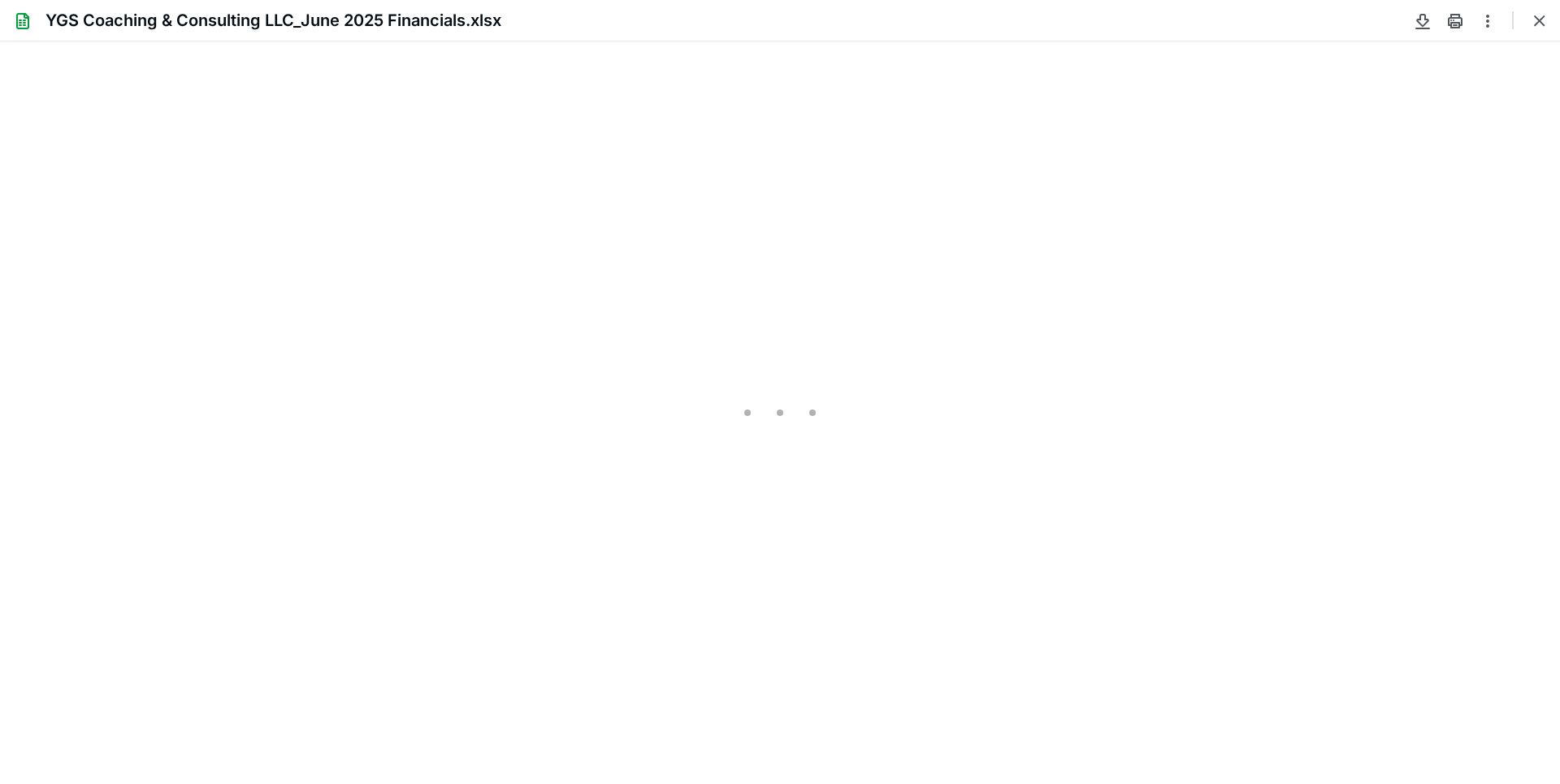 type on "89" 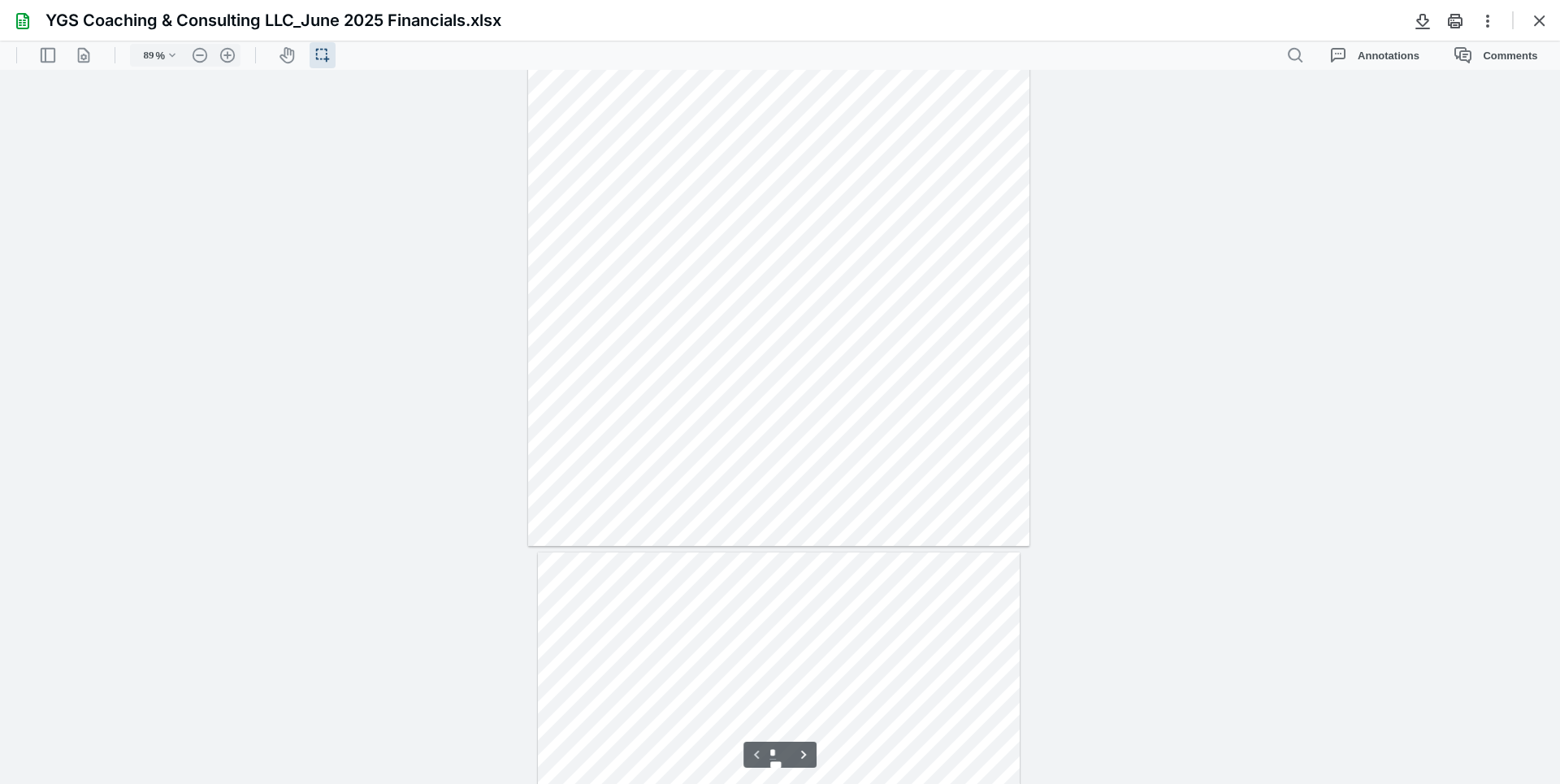 scroll, scrollTop: 244, scrollLeft: 0, axis: vertical 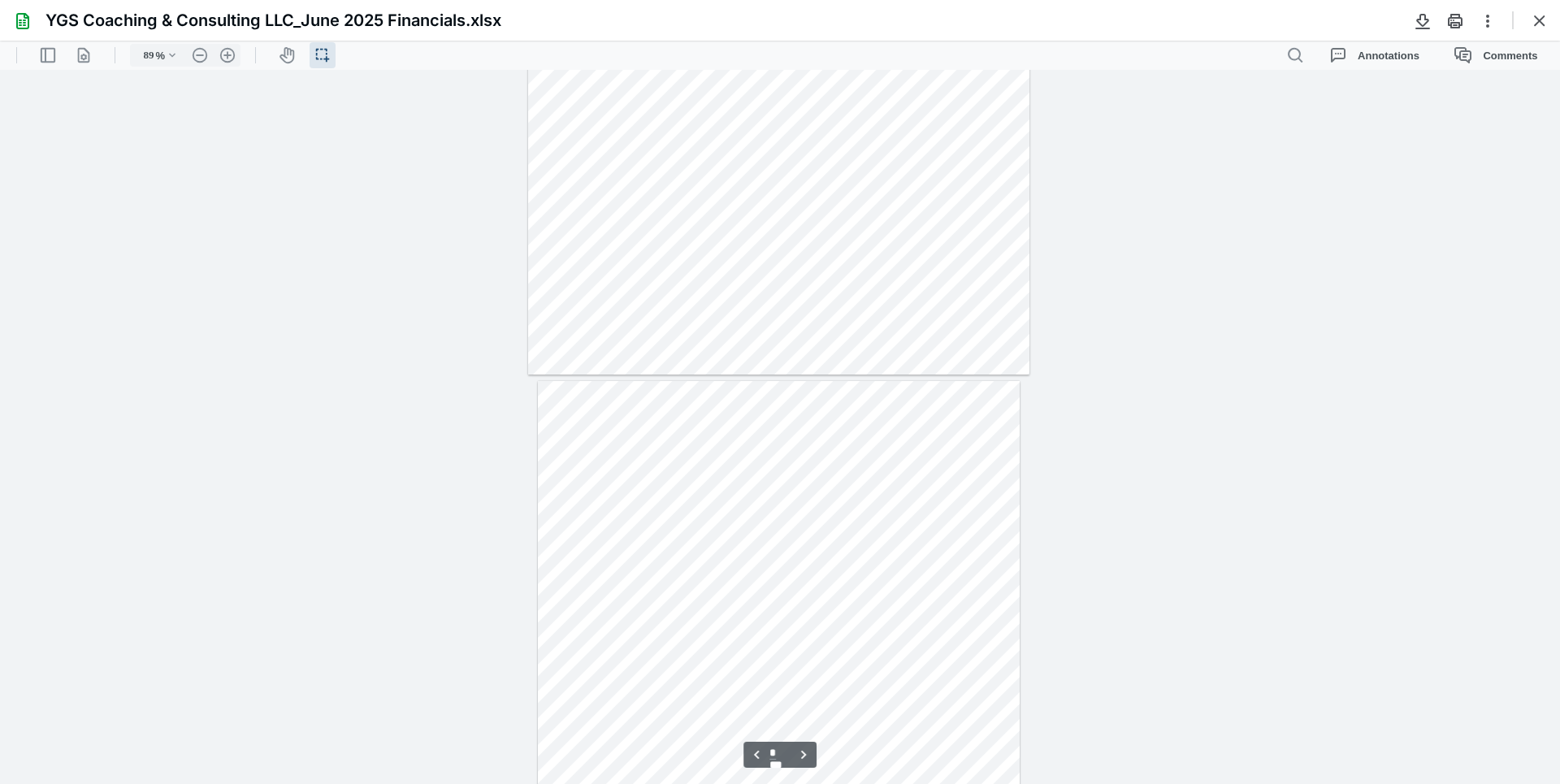 type on "*" 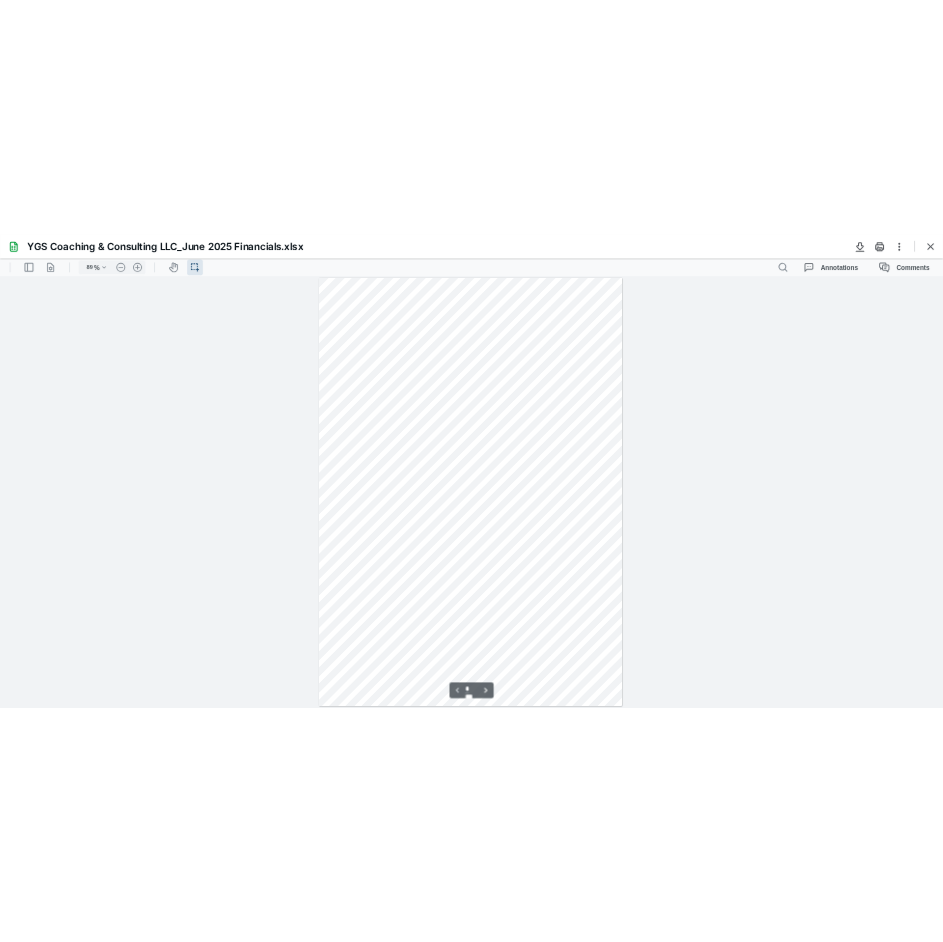 scroll, scrollTop: 0, scrollLeft: 0, axis: both 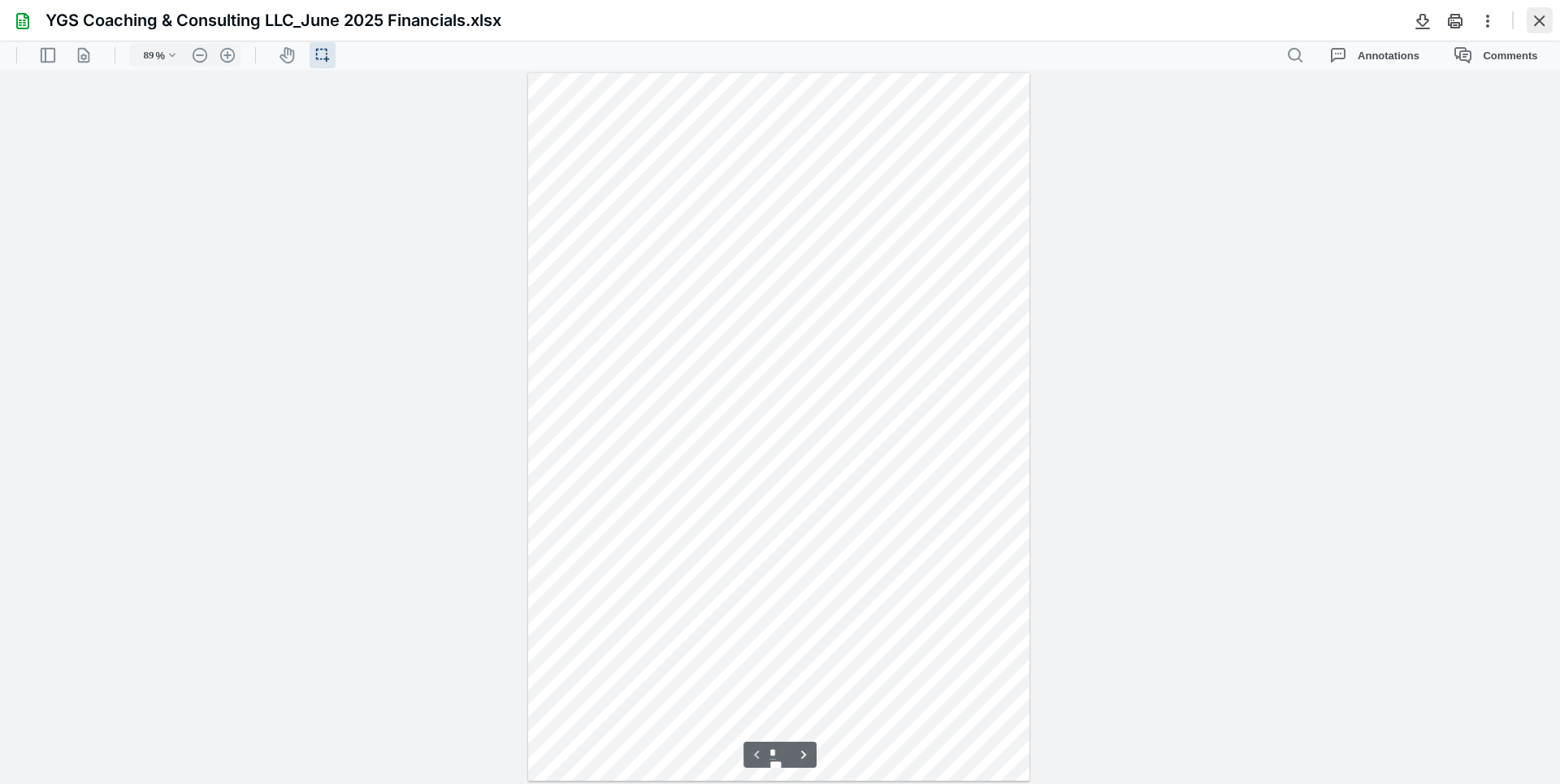 click at bounding box center (1540, 20) 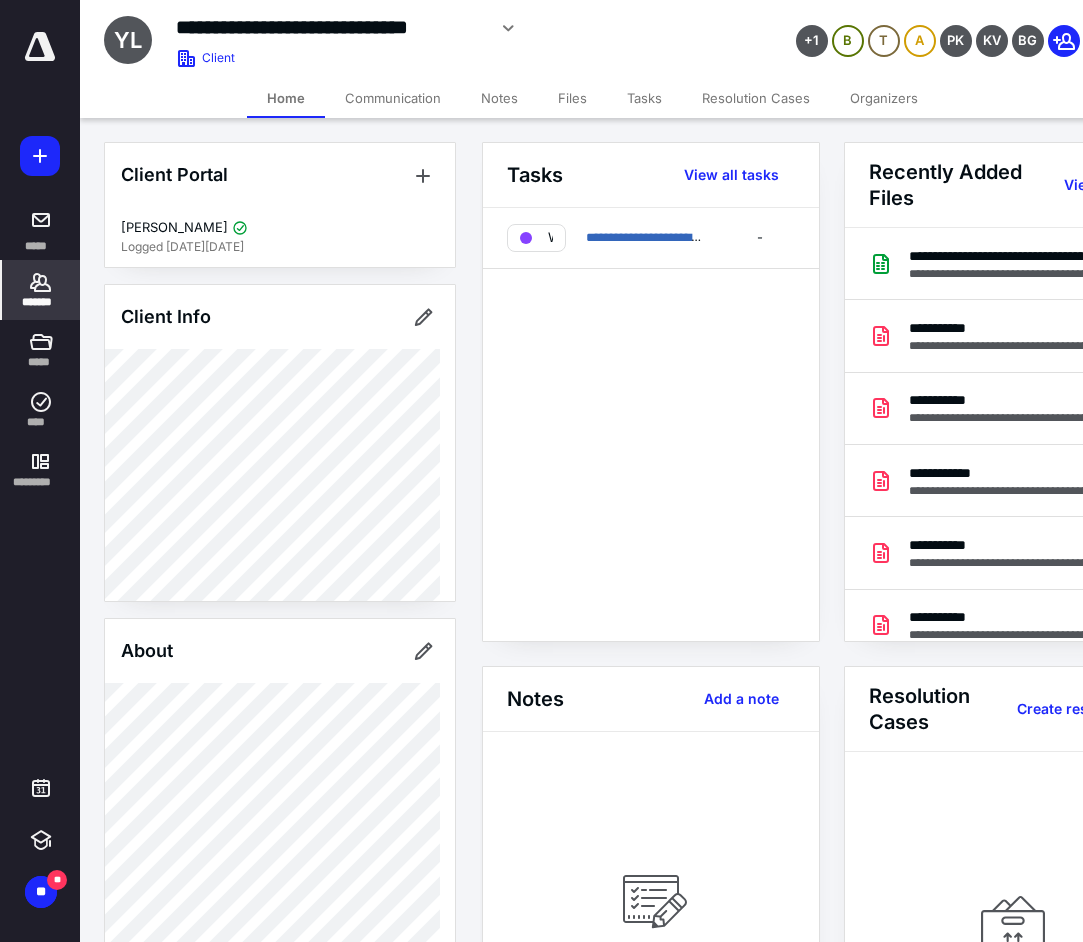 scroll, scrollTop: 0, scrollLeft: 0, axis: both 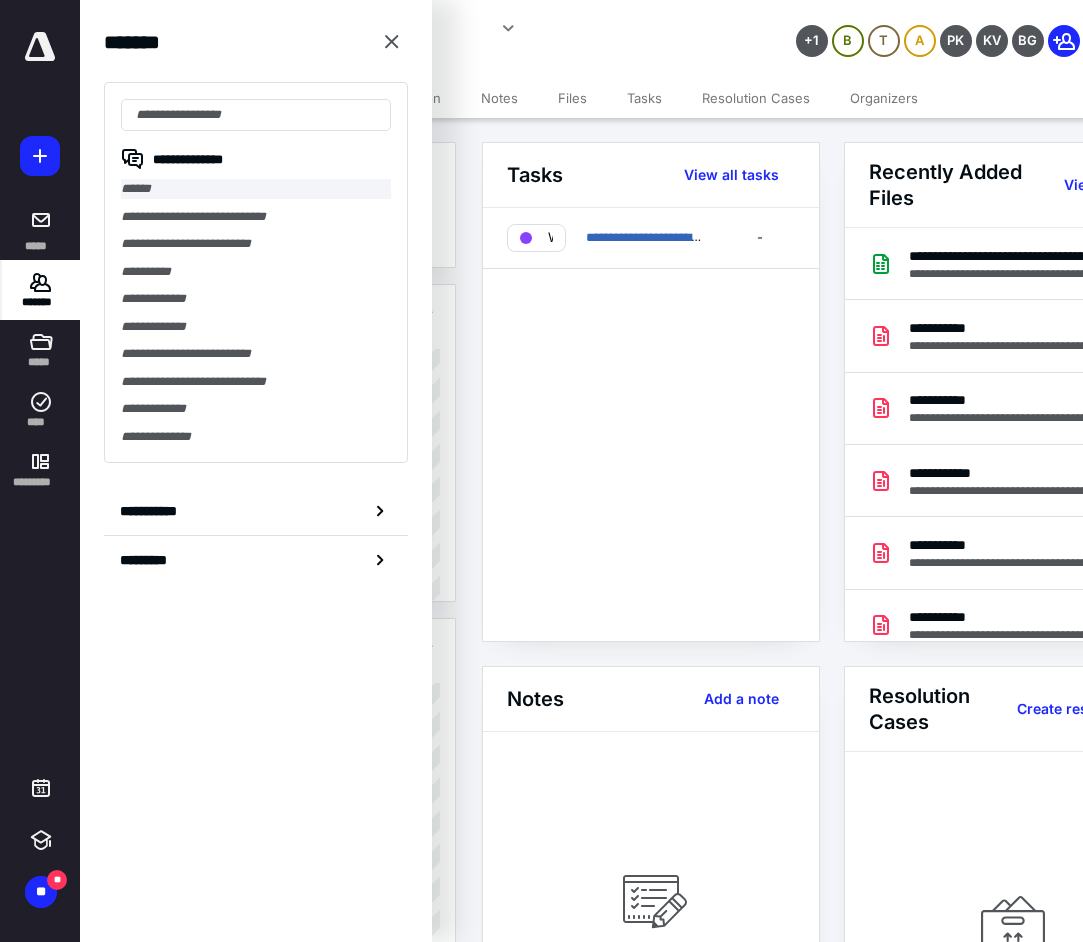 click on "******" at bounding box center [256, 189] 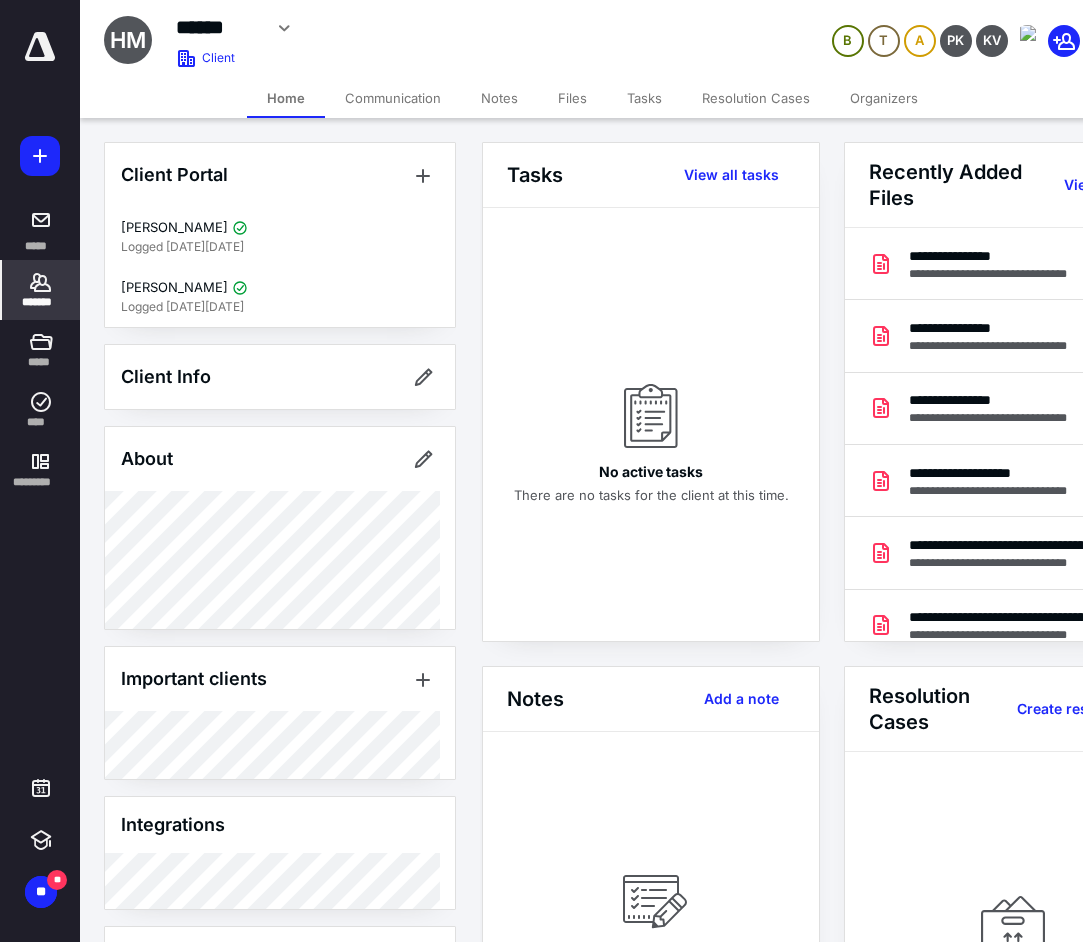 click on "Files" at bounding box center [572, 98] 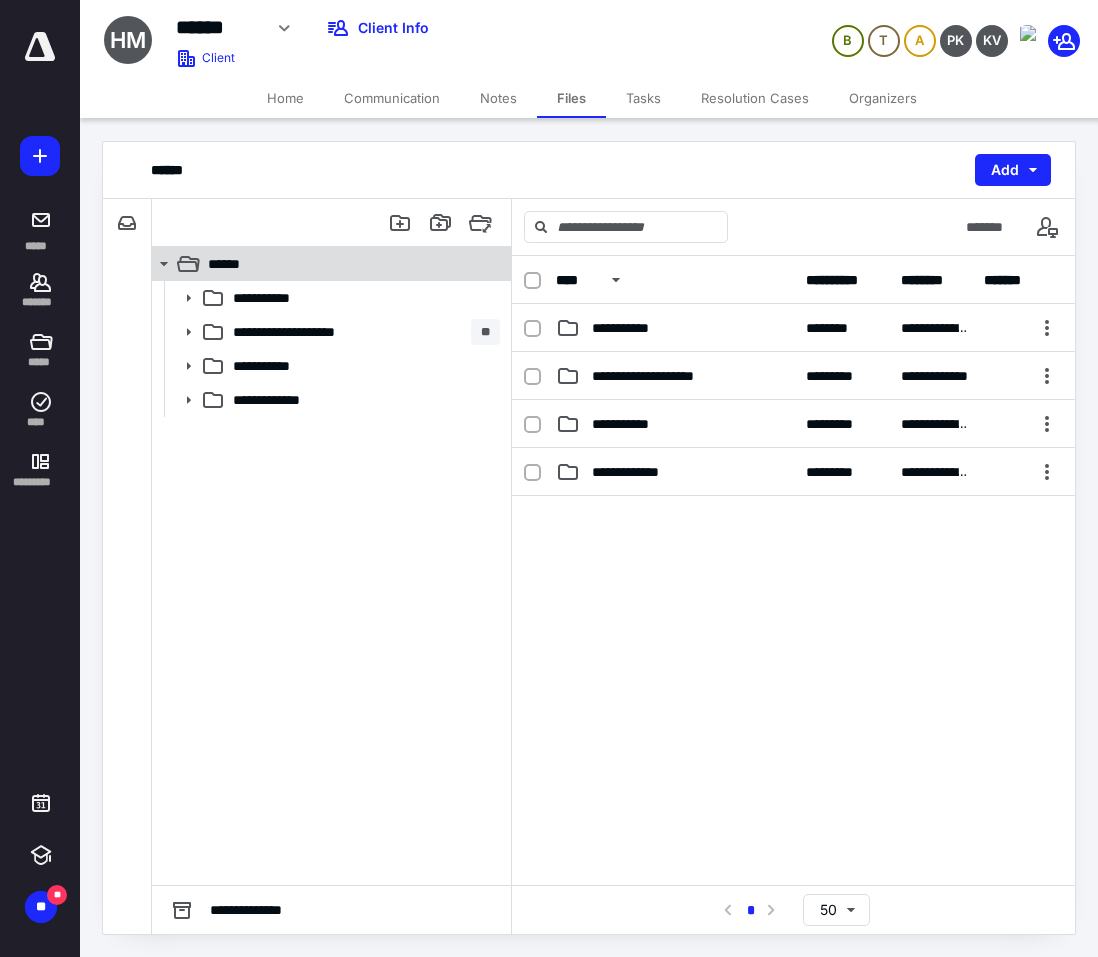 click on "******" at bounding box center (237, 264) 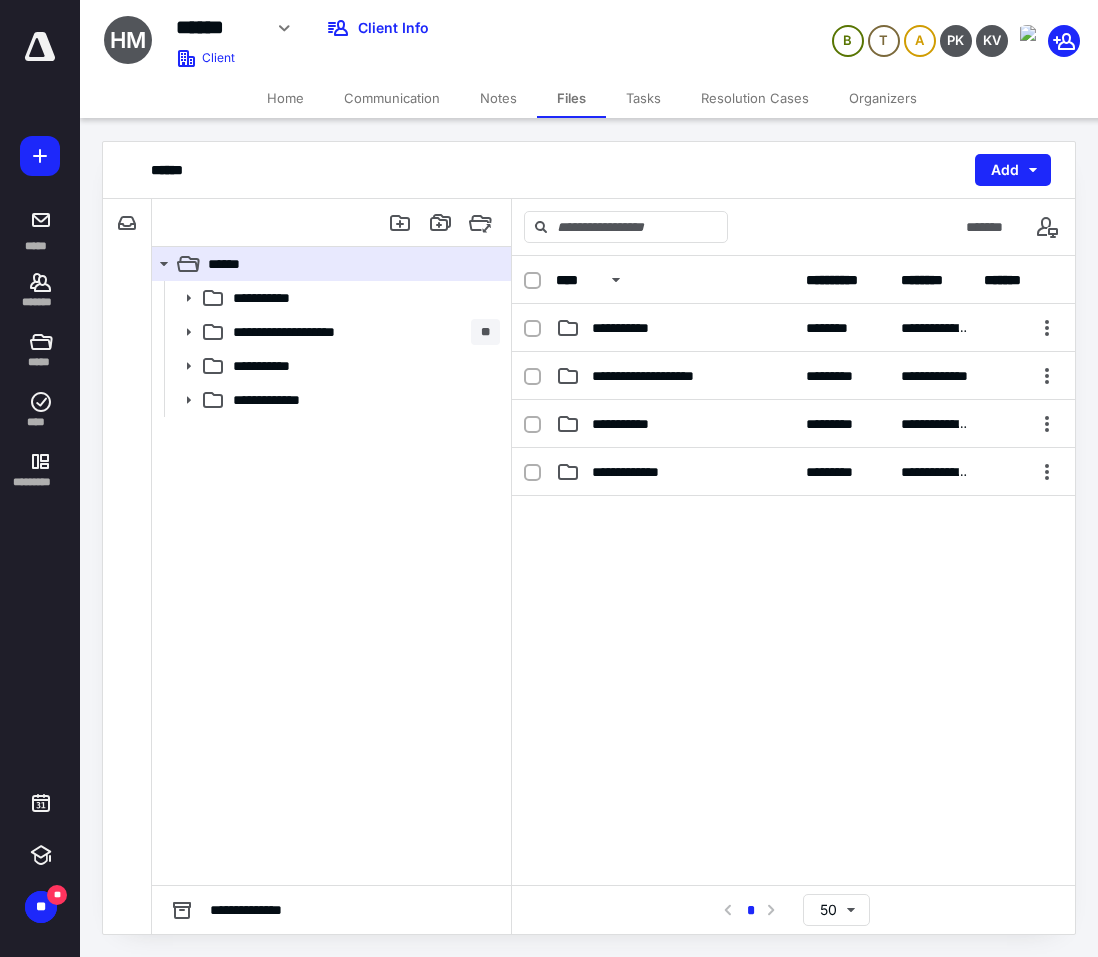 click on "**********" at bounding box center [276, 298] 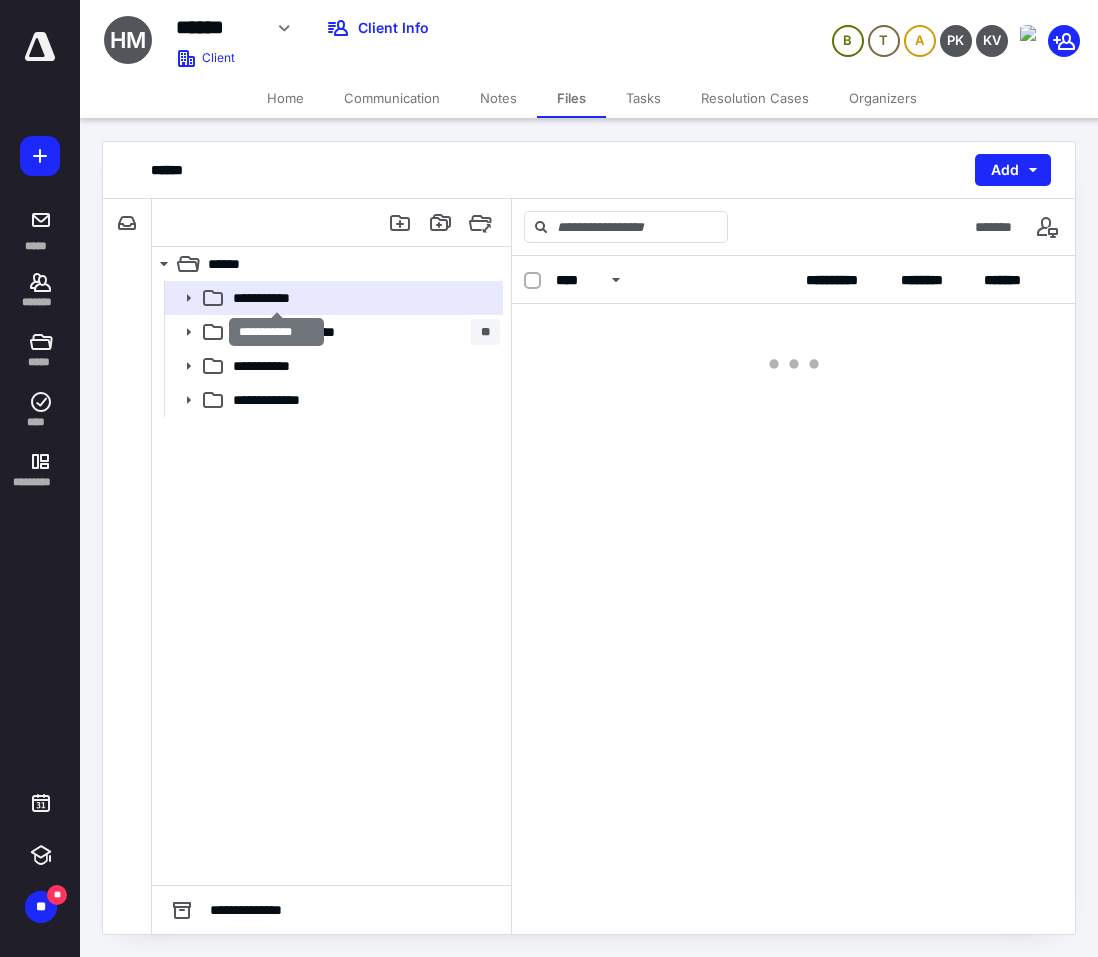 click on "**********" at bounding box center [276, 298] 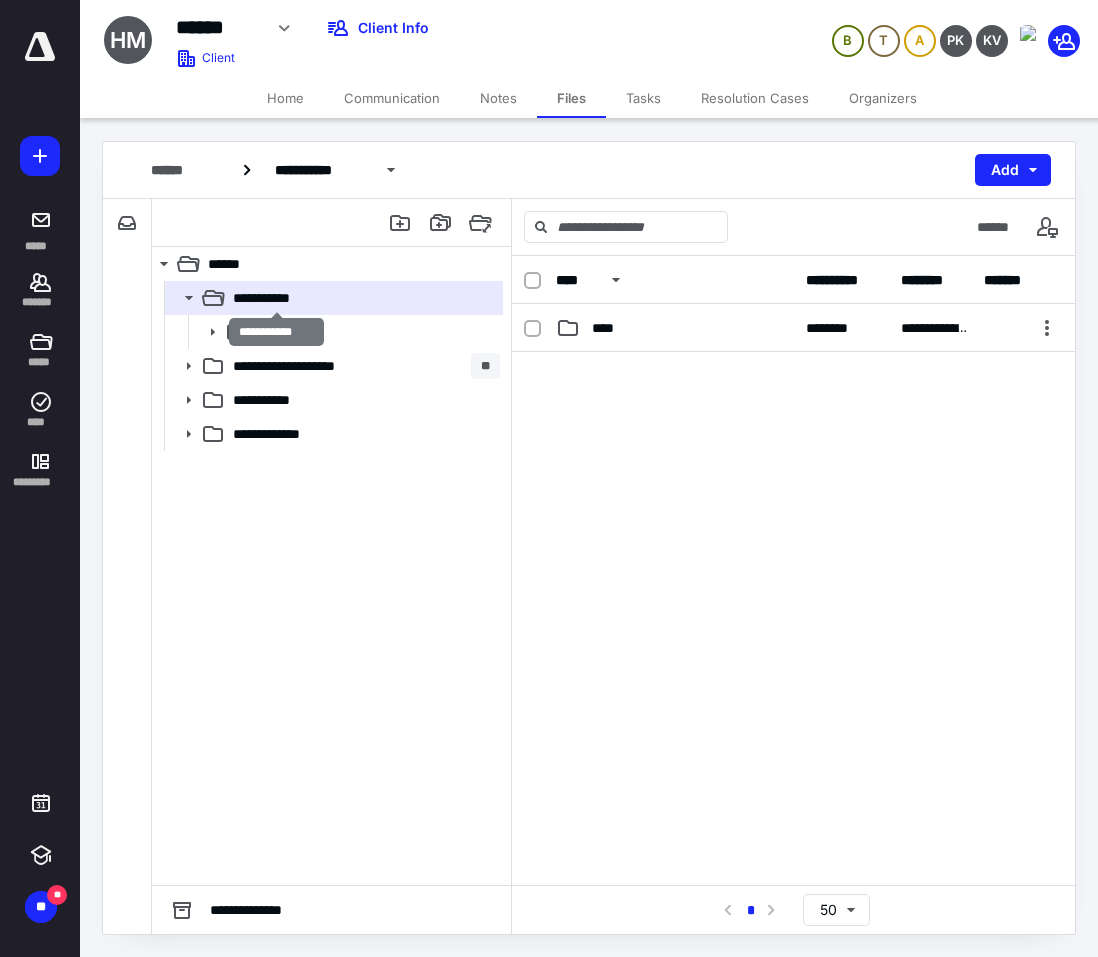 click on "**********" at bounding box center [276, 298] 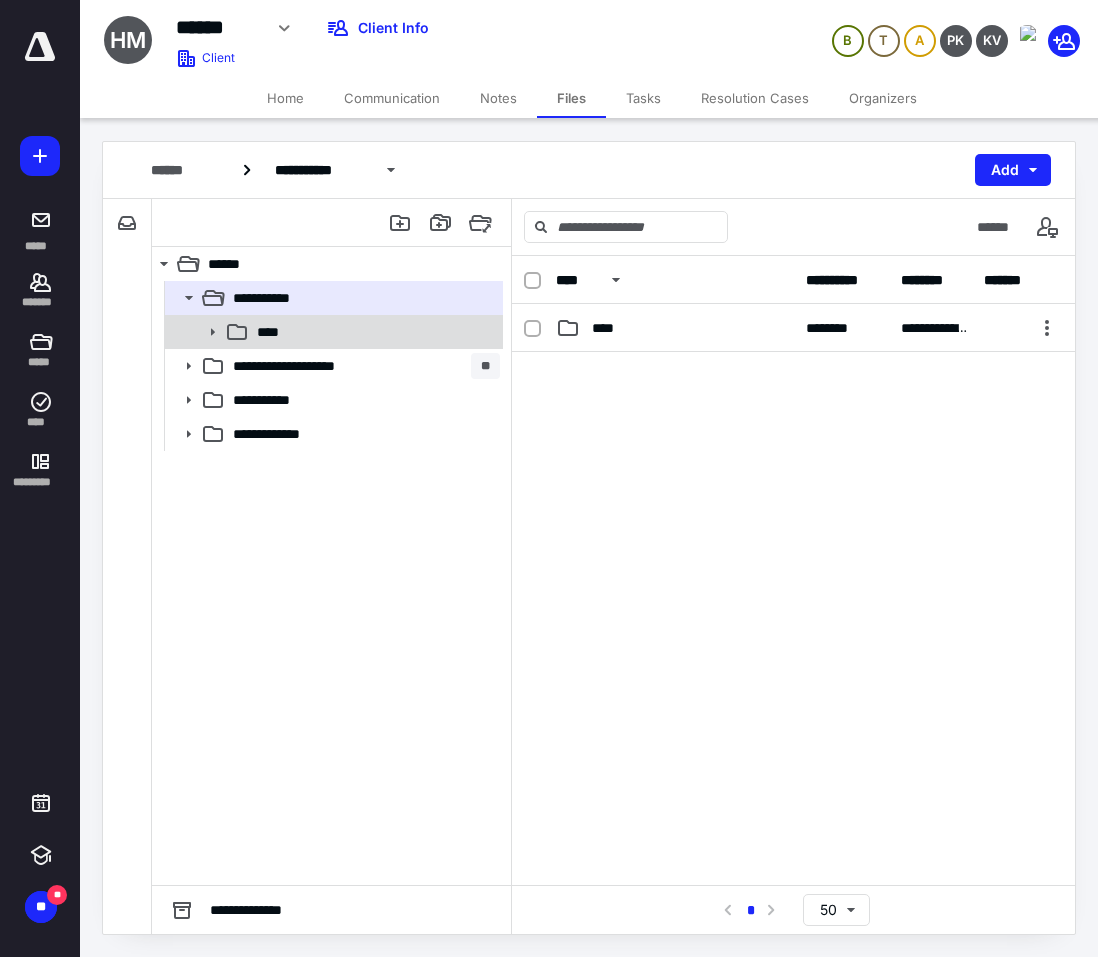 click on "****" at bounding box center (274, 332) 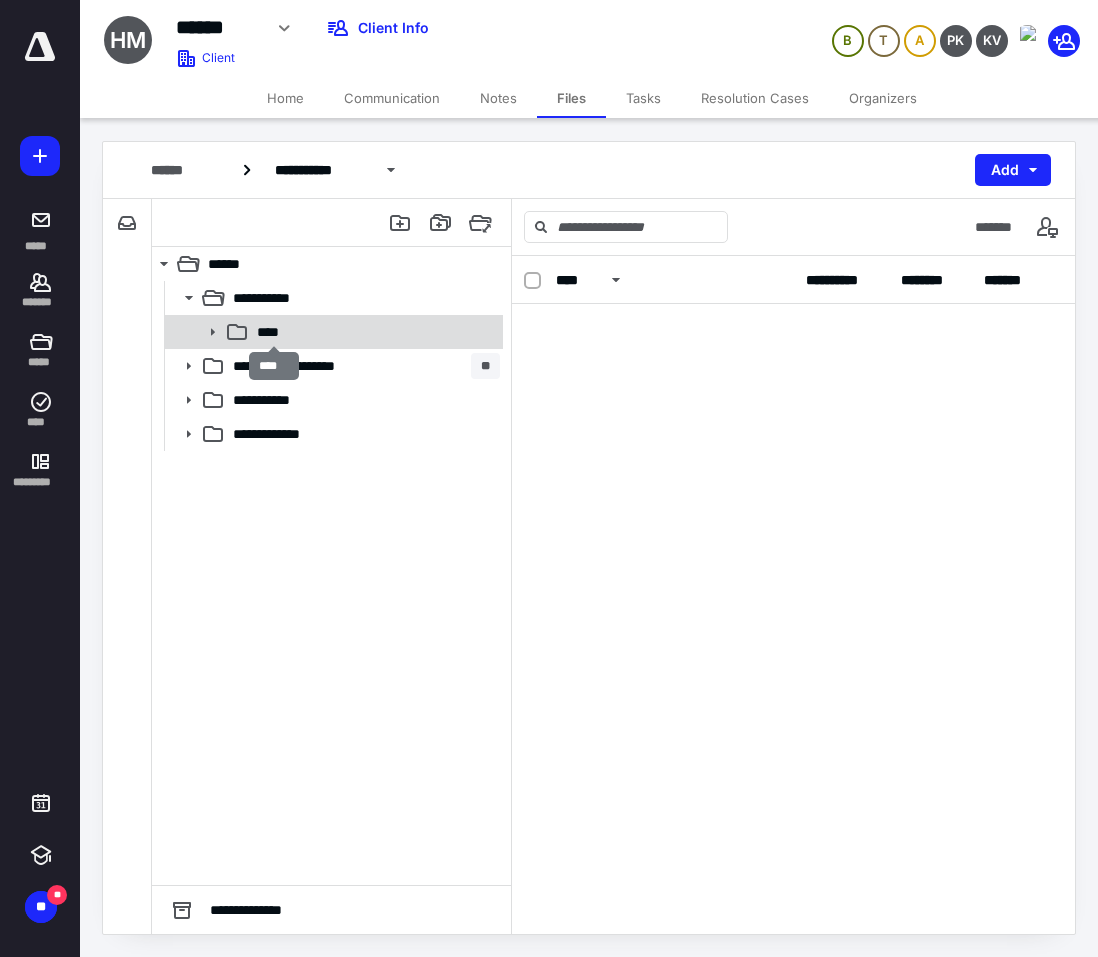 click on "****" at bounding box center (274, 332) 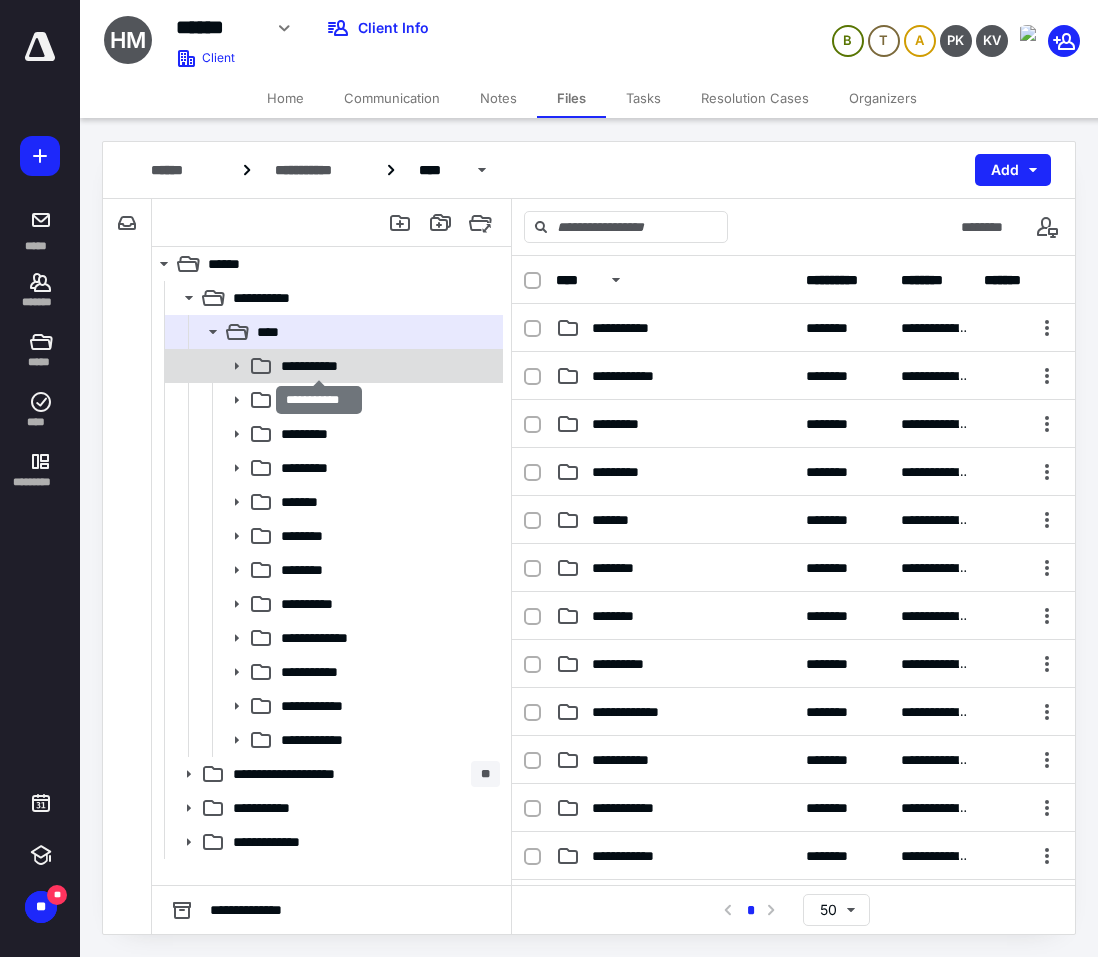 click on "**********" at bounding box center [319, 366] 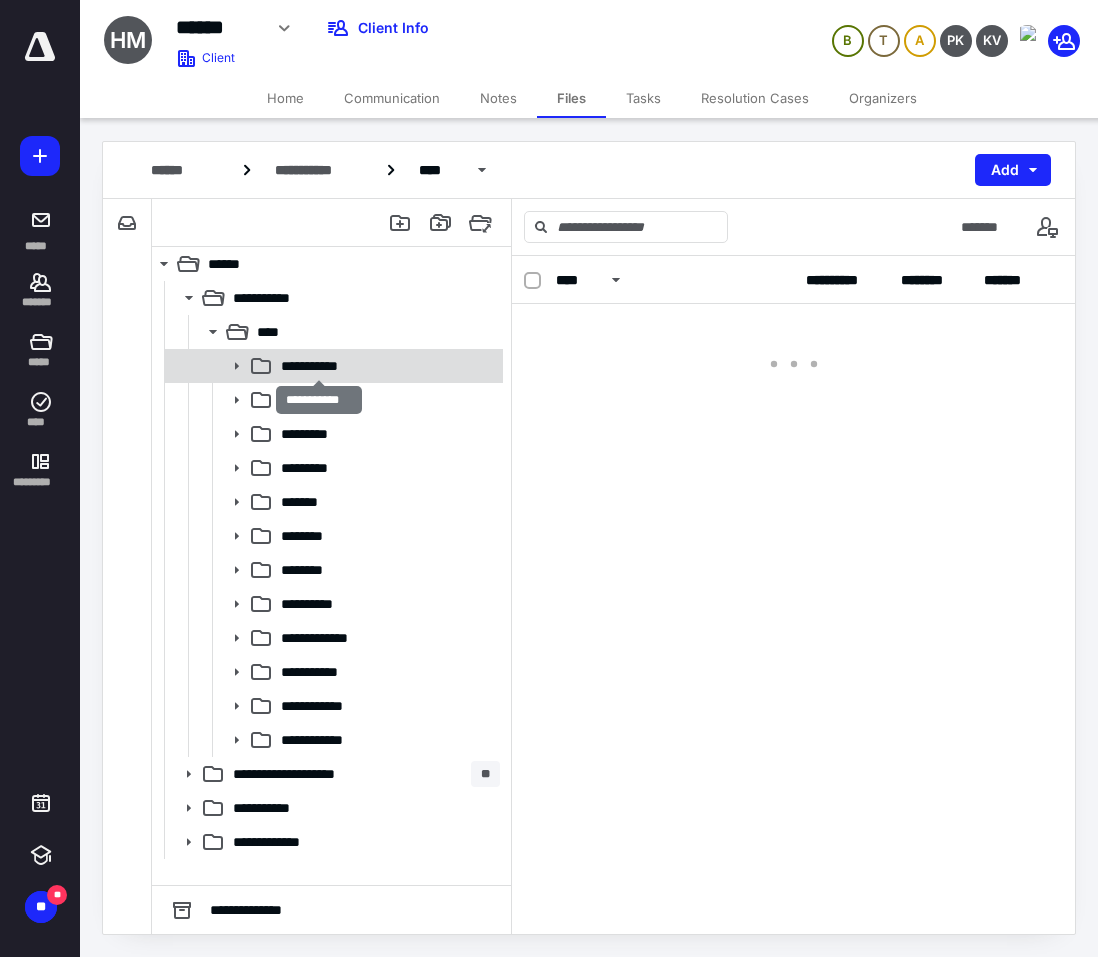click on "**********" at bounding box center (319, 366) 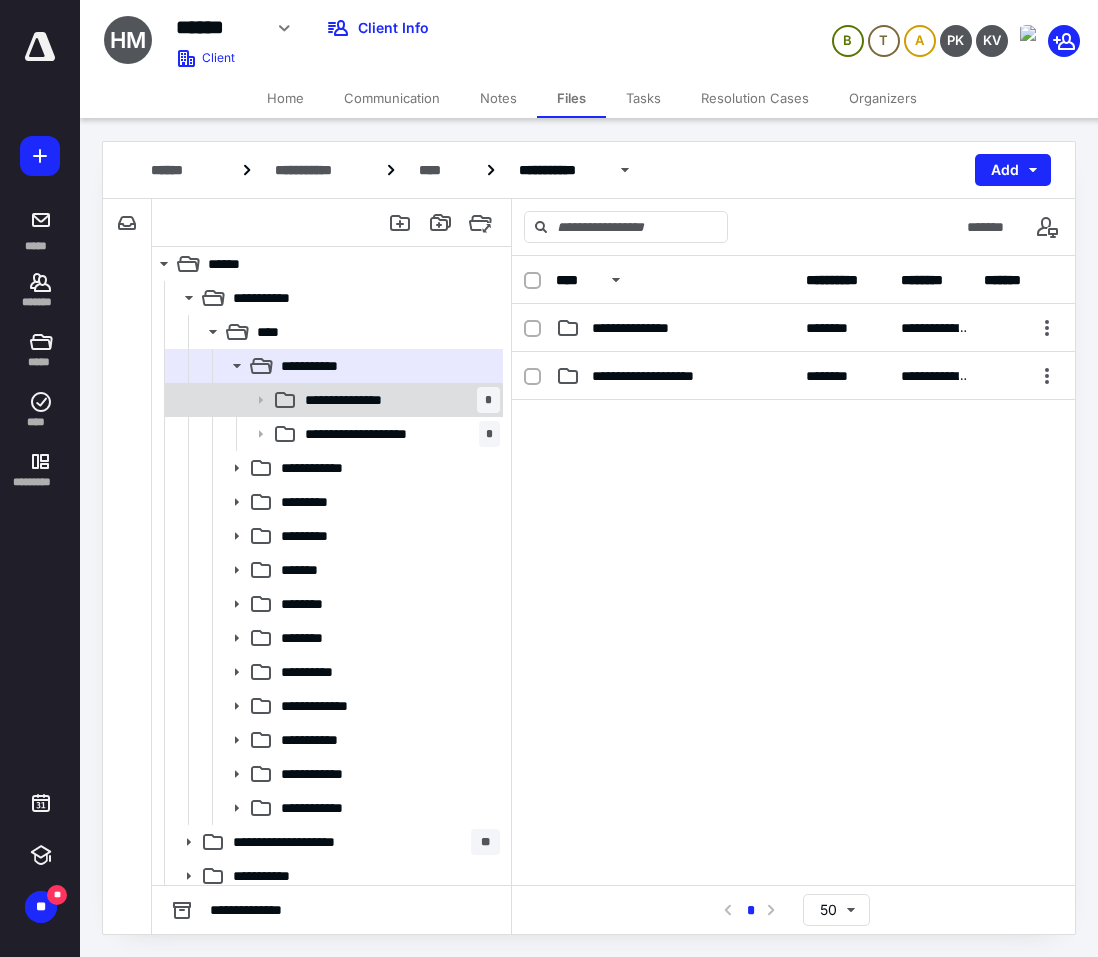 click on "**********" at bounding box center (361, 400) 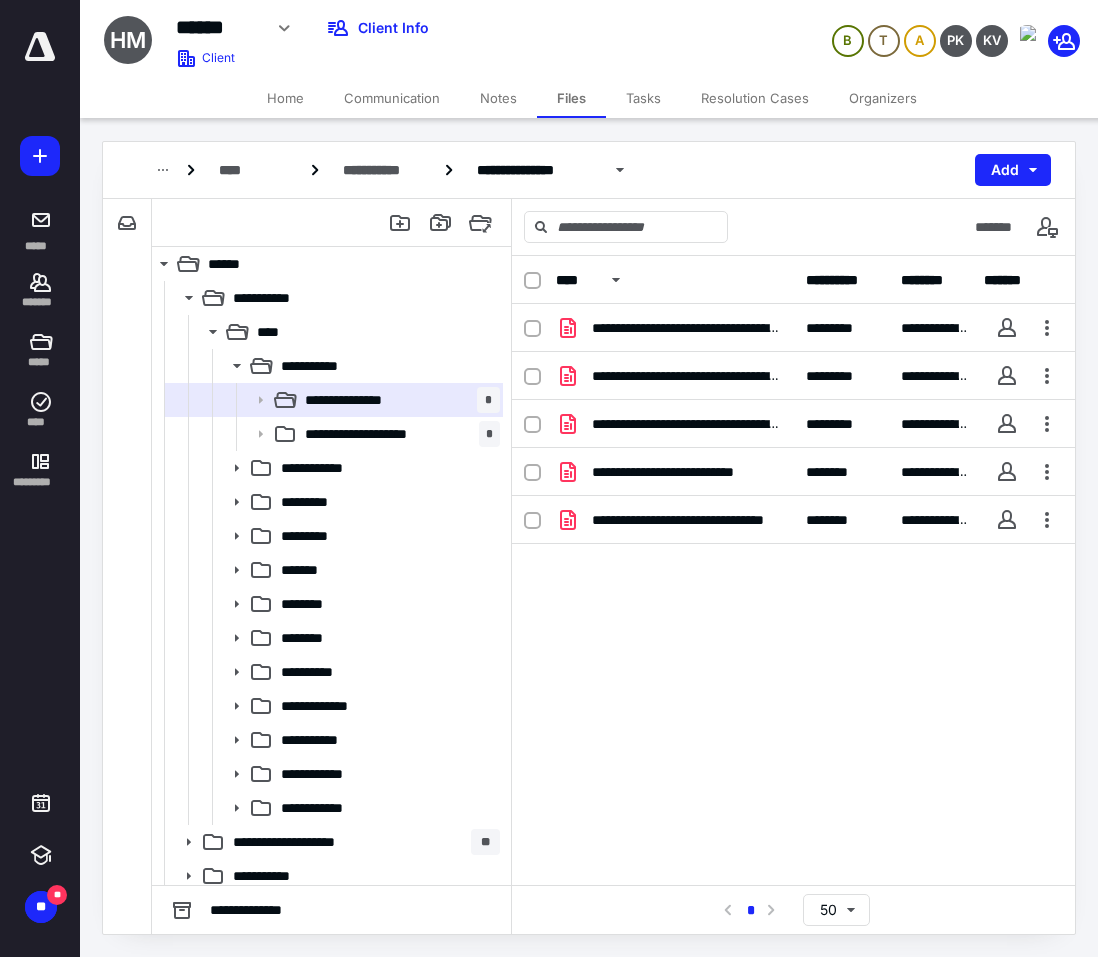 click on "**********" at bounding box center (687, 520) 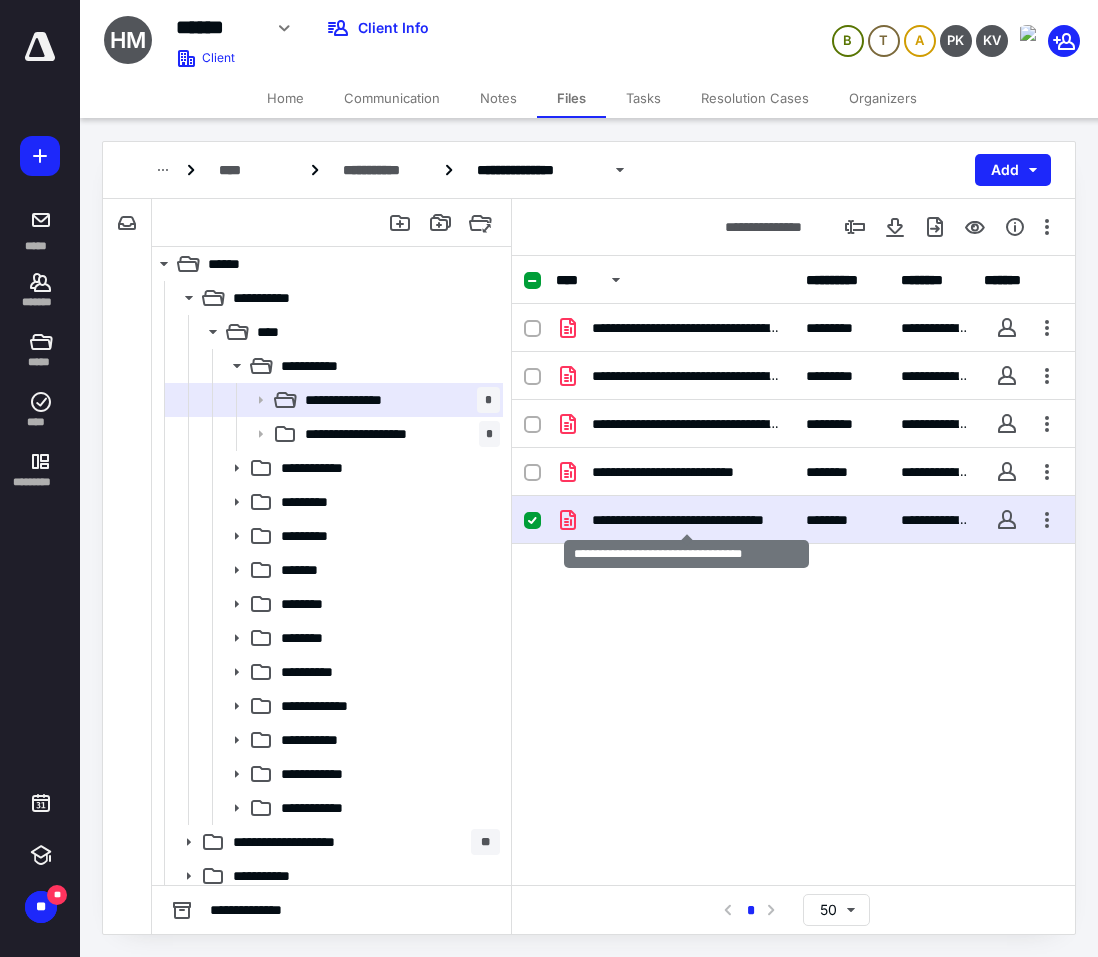 click on "**********" at bounding box center [687, 520] 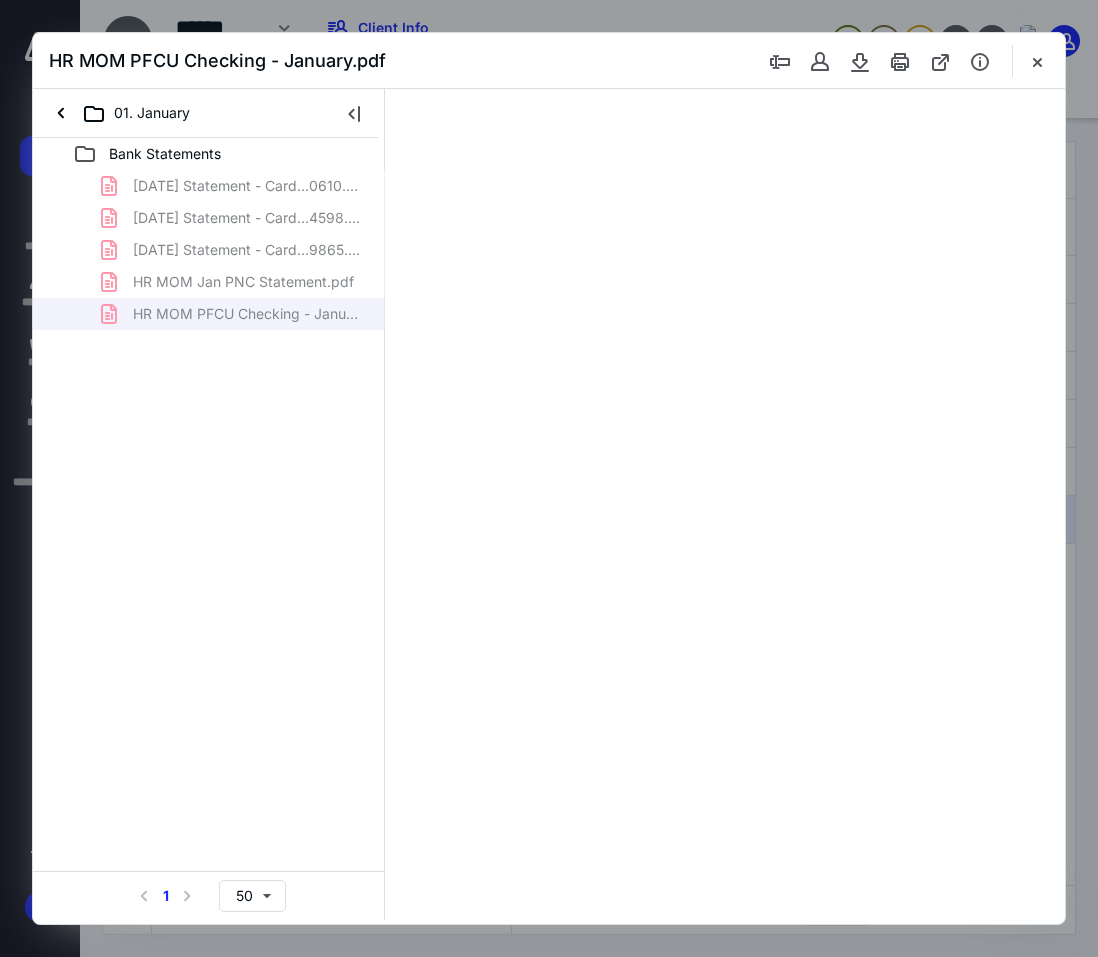 scroll, scrollTop: 0, scrollLeft: 0, axis: both 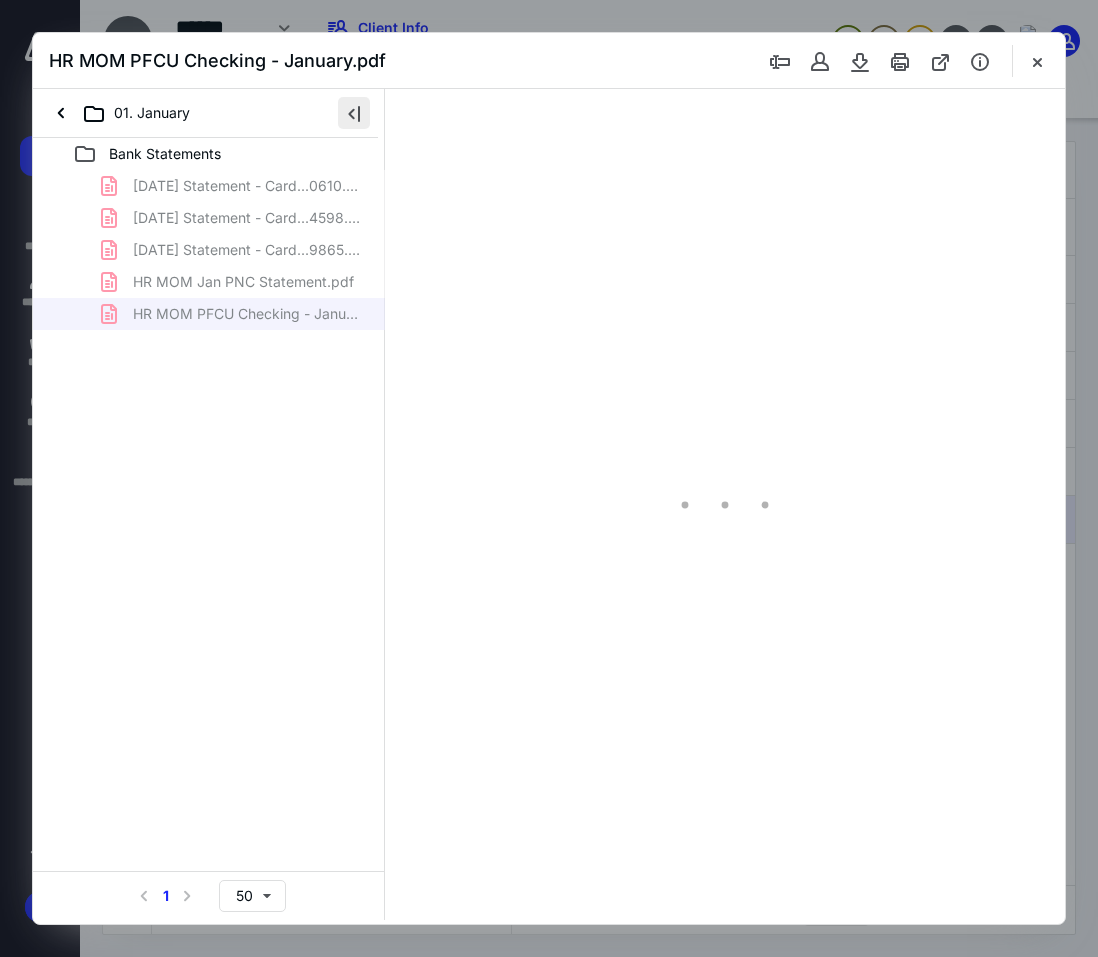 click at bounding box center (354, 113) 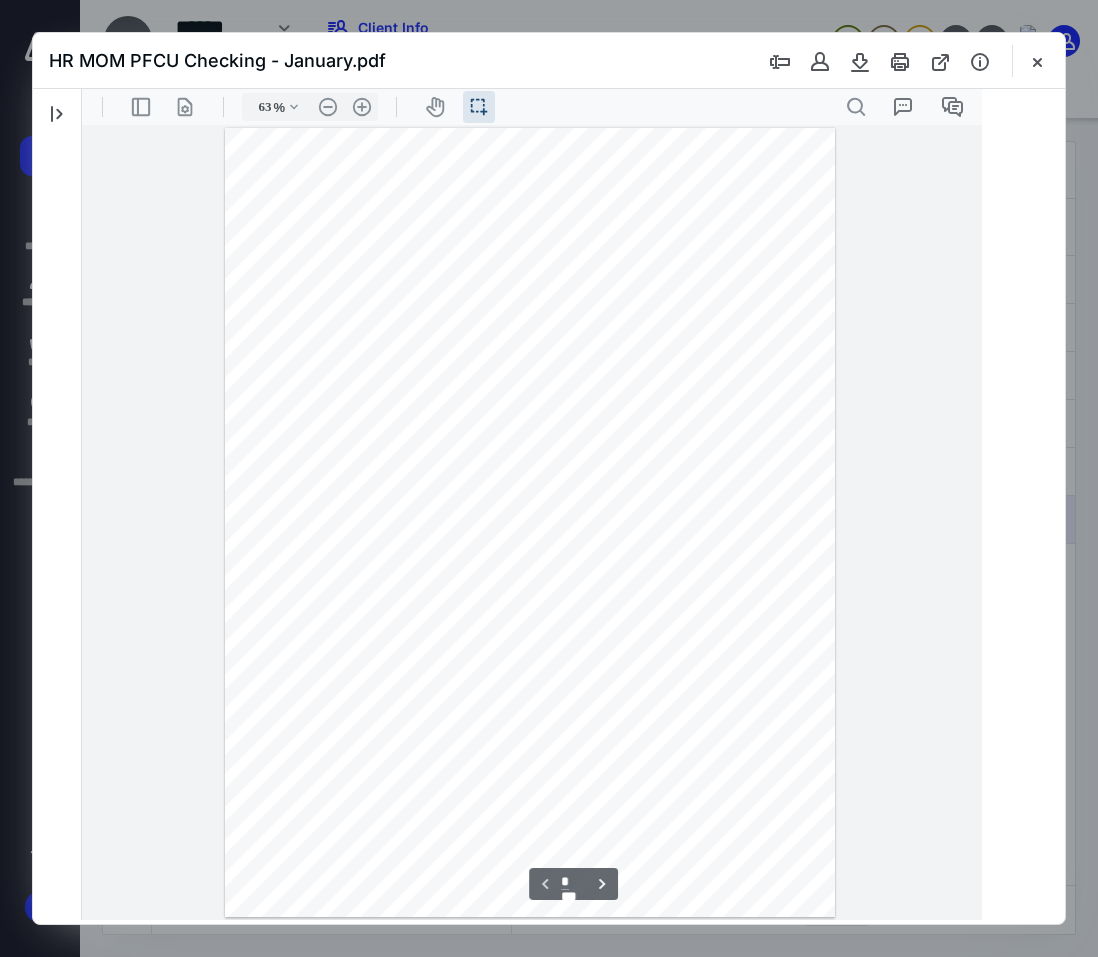 type on "64" 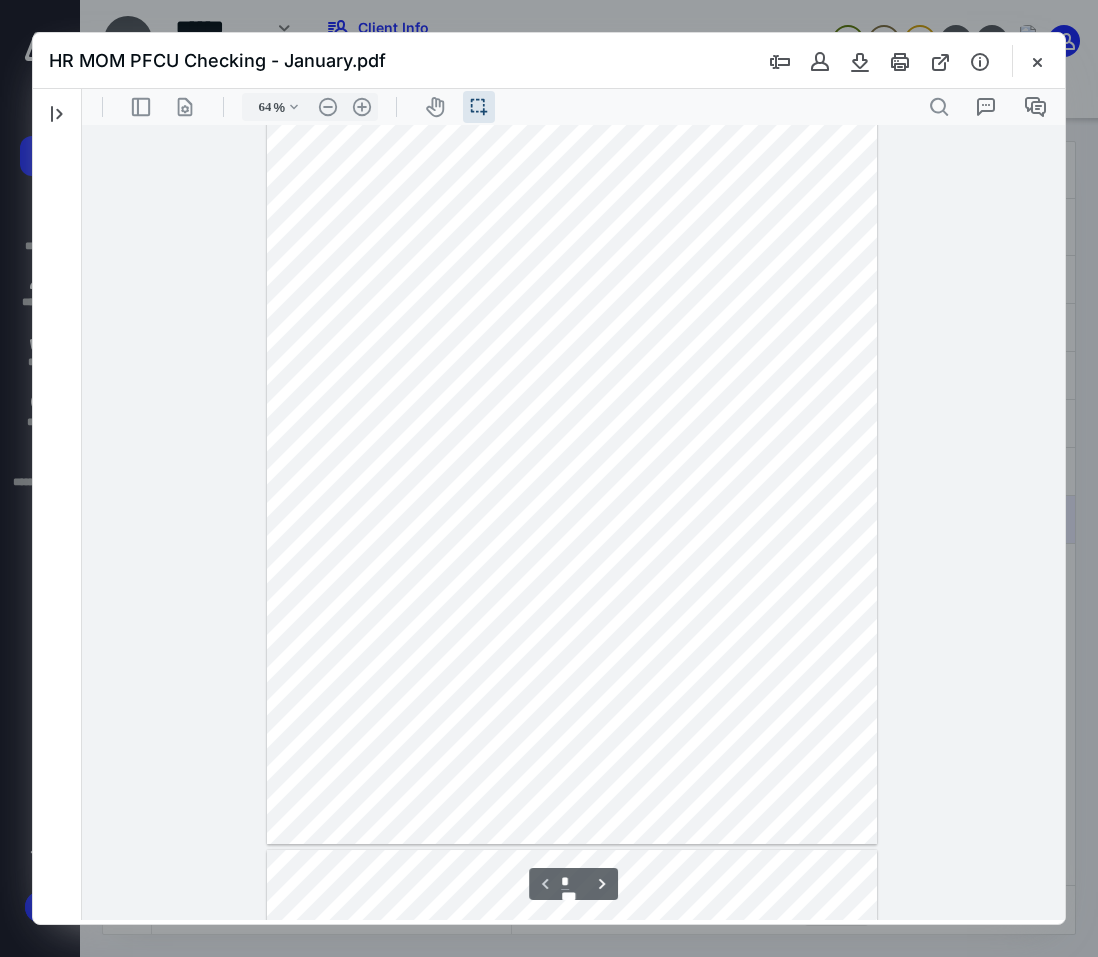 scroll, scrollTop: 100, scrollLeft: 0, axis: vertical 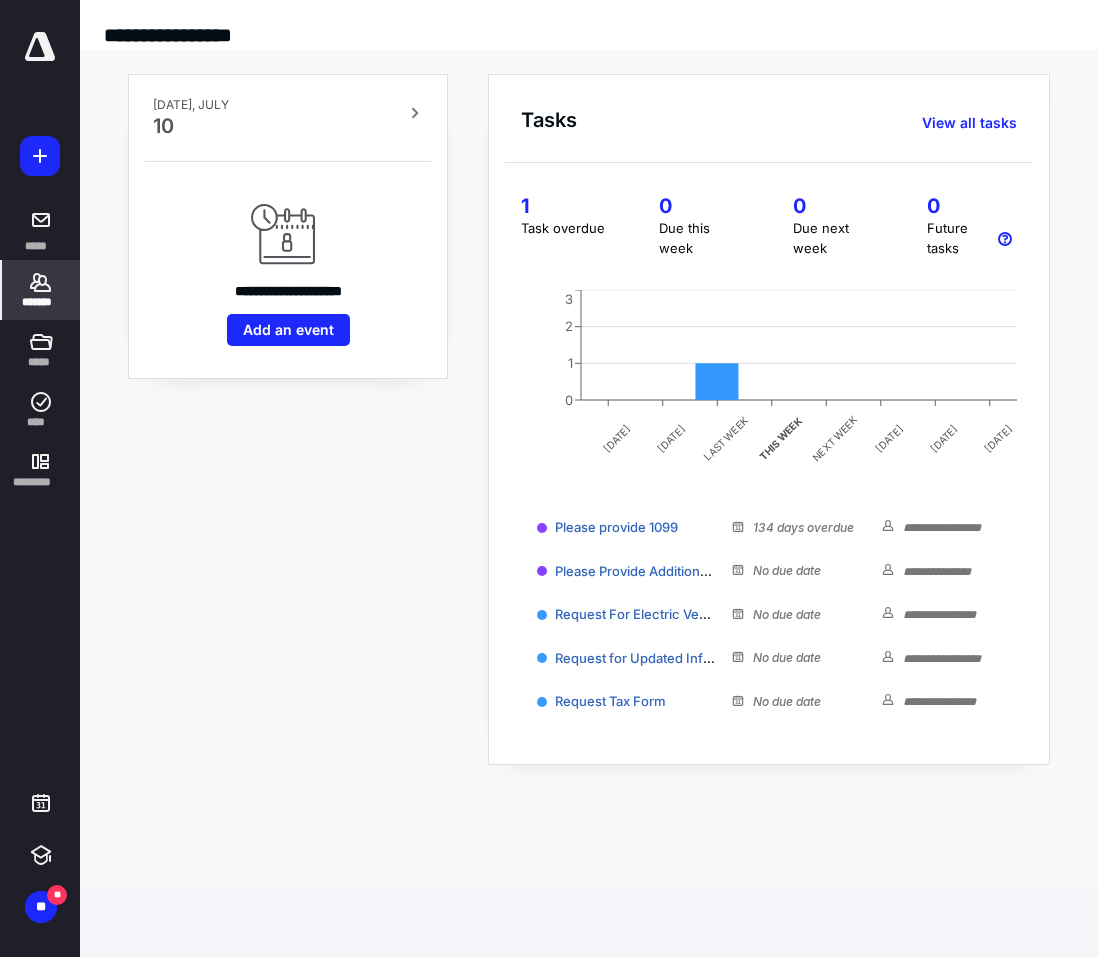 click on "*******" at bounding box center (41, 302) 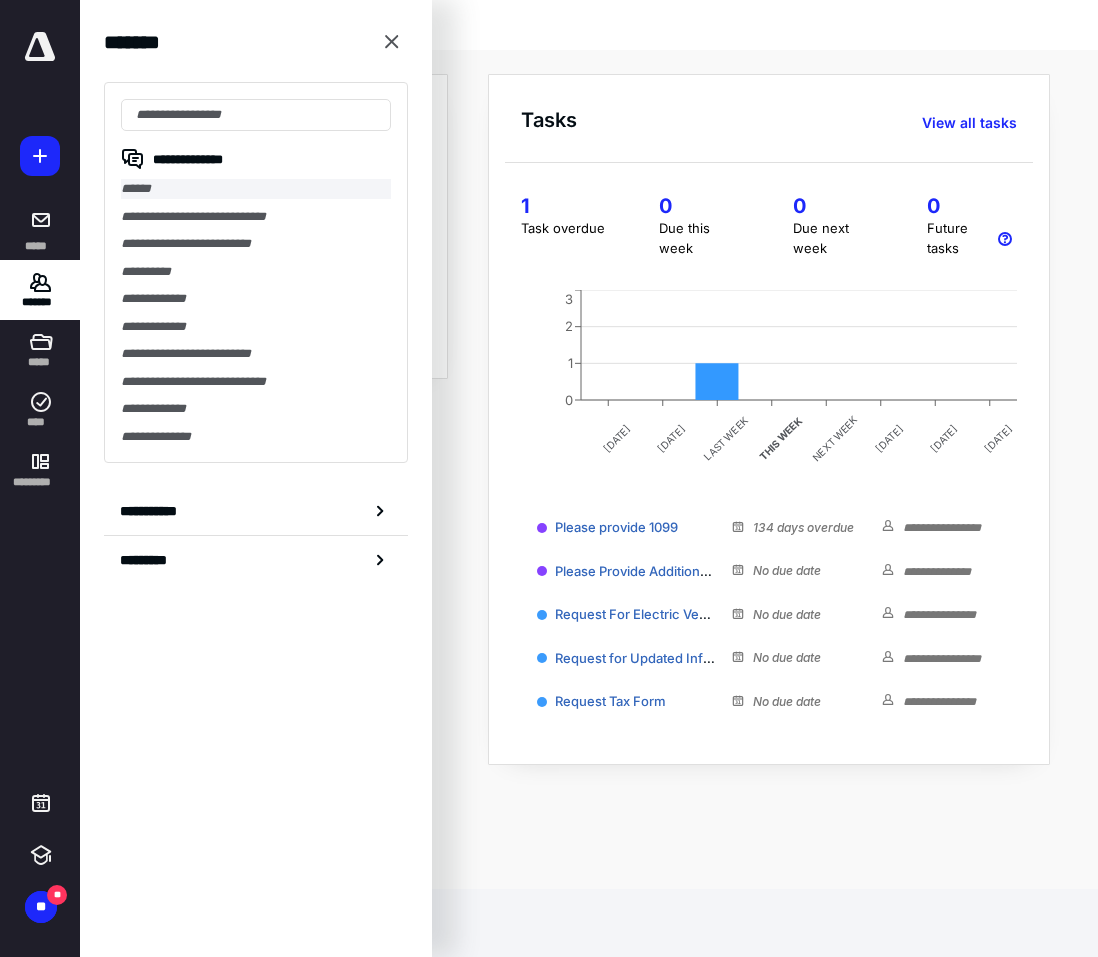 click on "**********" at bounding box center (256, 272) 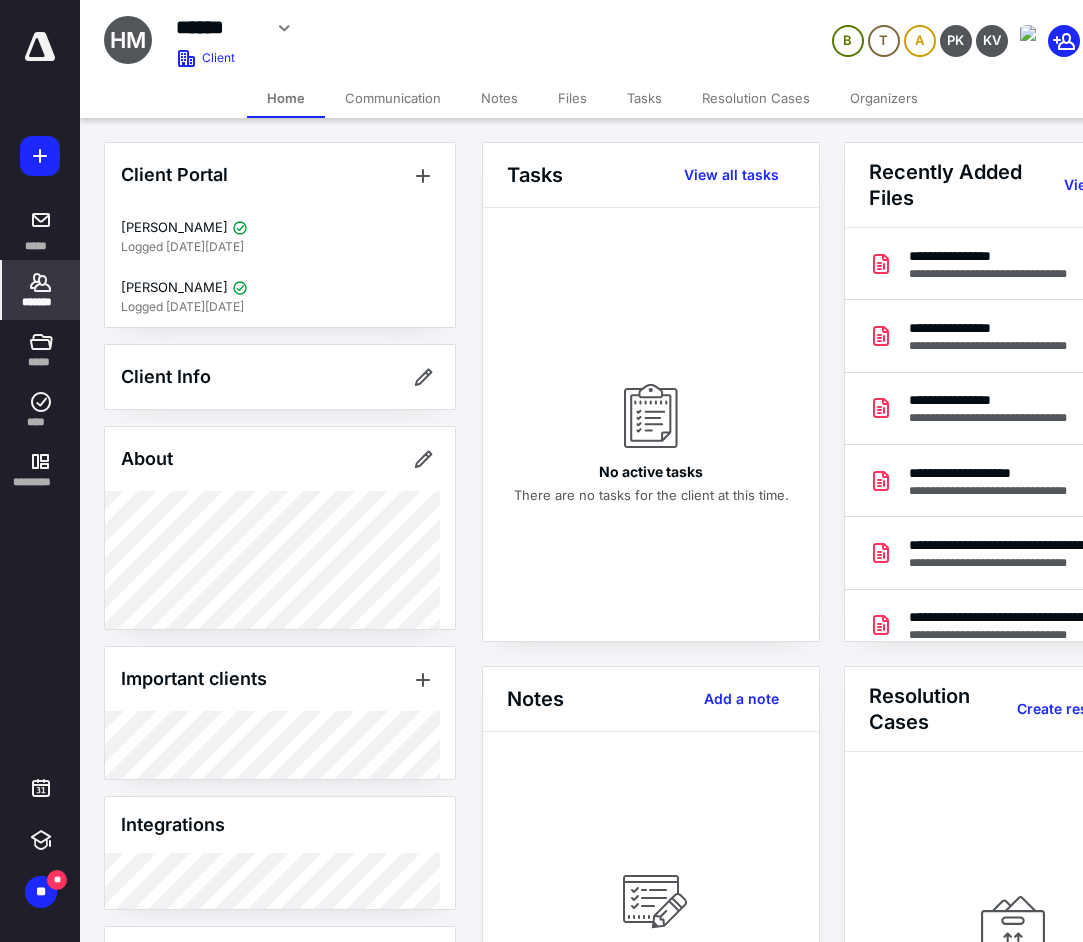click on "Files" at bounding box center [572, 98] 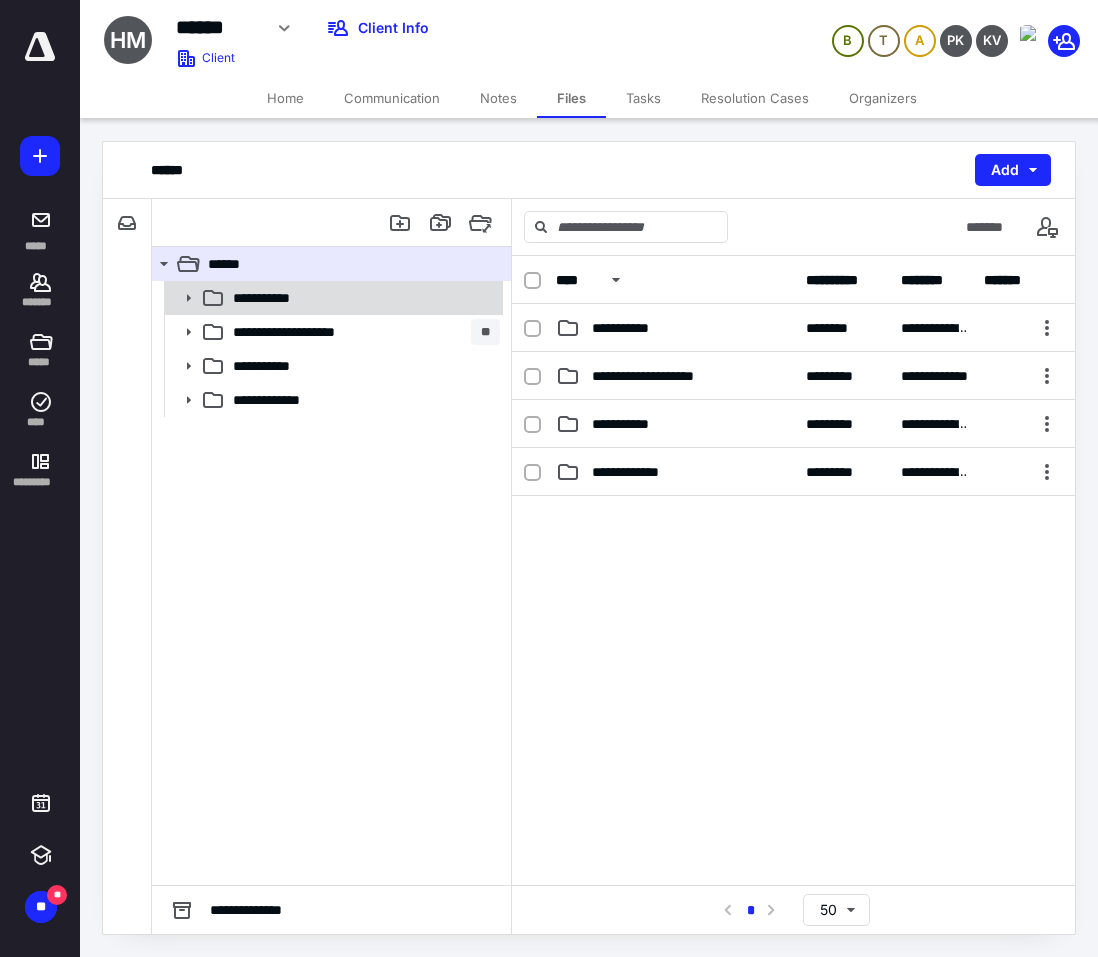 click on "**********" at bounding box center (276, 298) 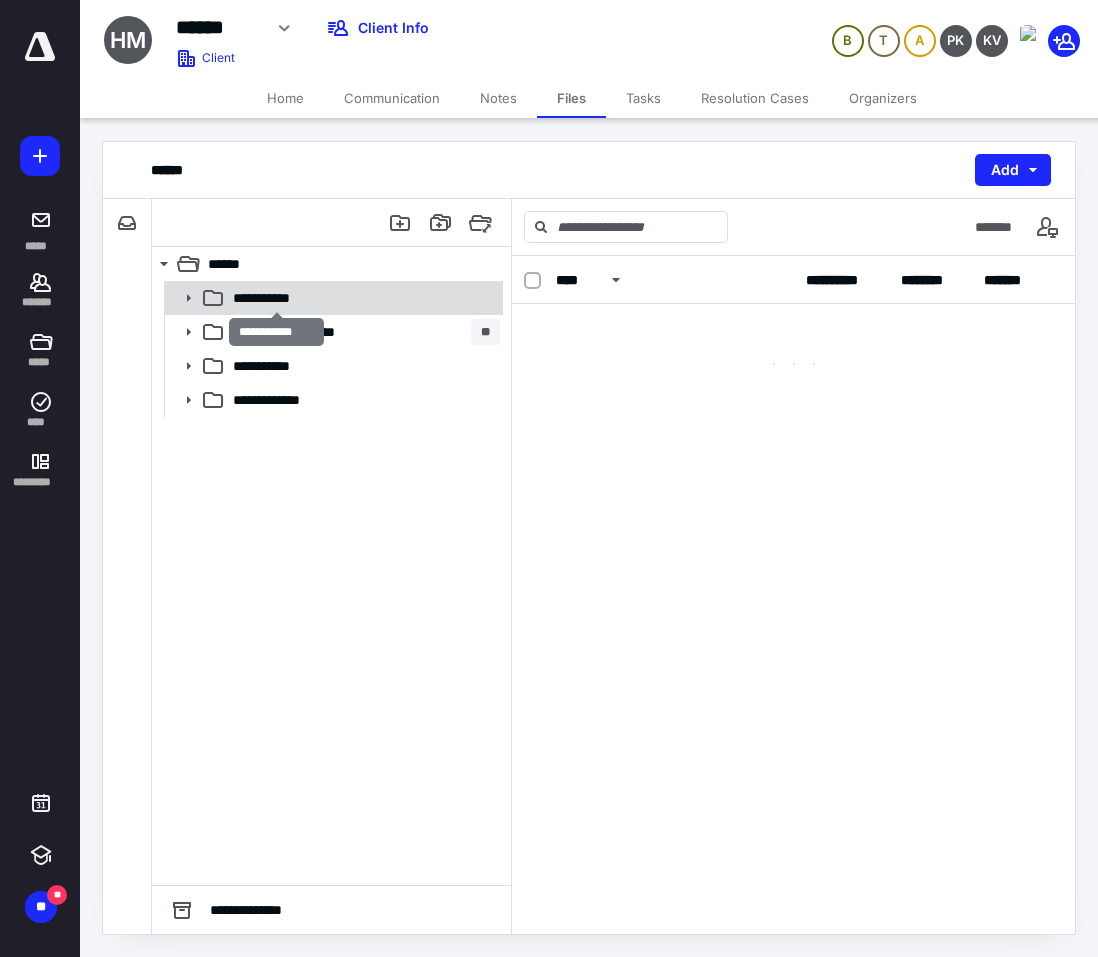 click on "**********" at bounding box center (276, 298) 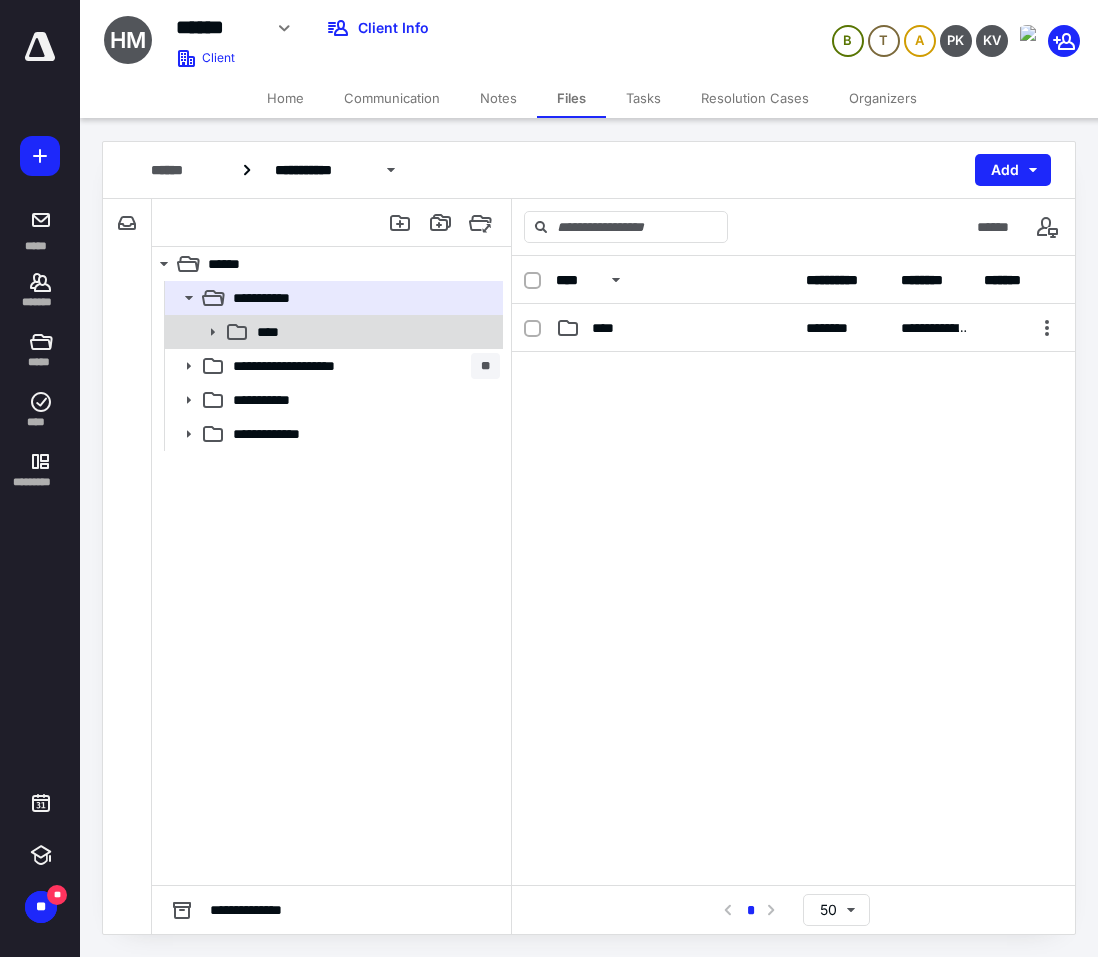 click on "****" at bounding box center (374, 332) 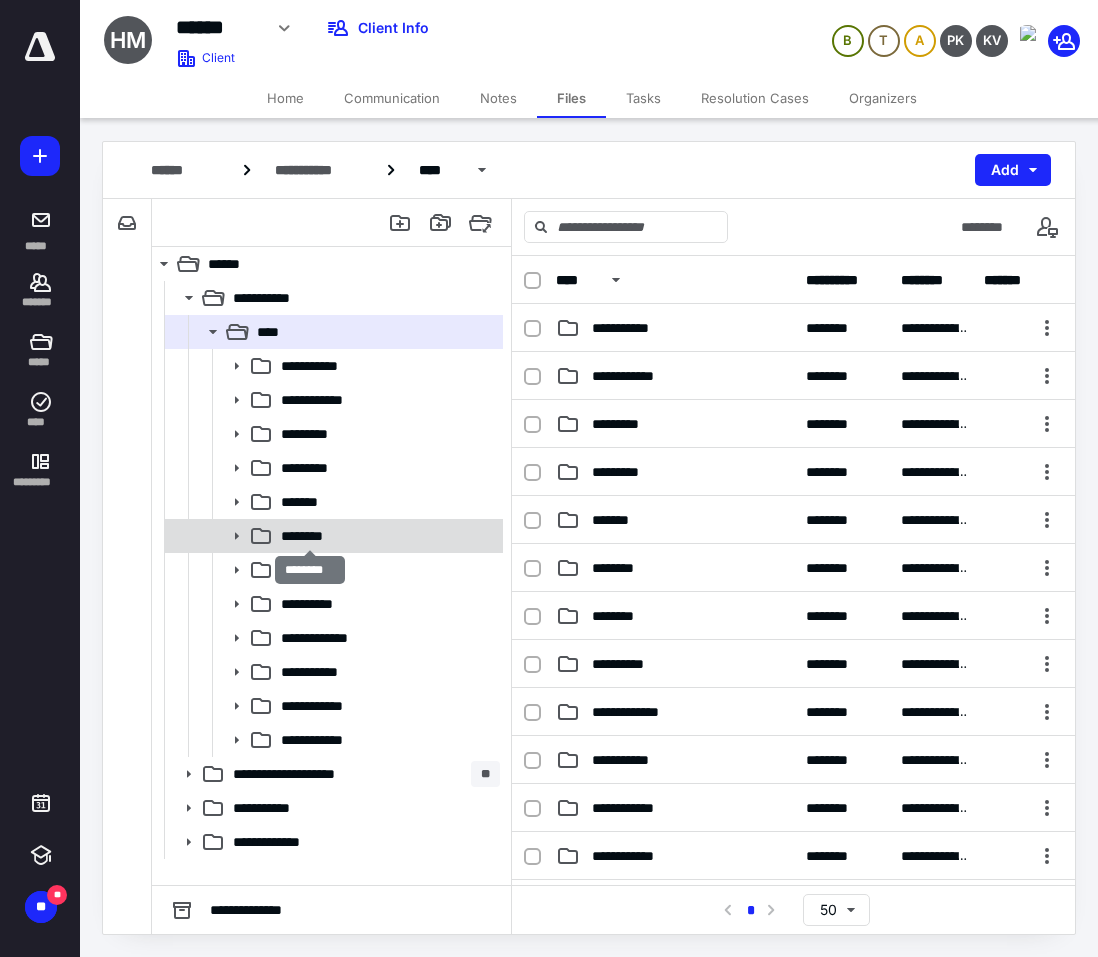 click on "********" at bounding box center [310, 536] 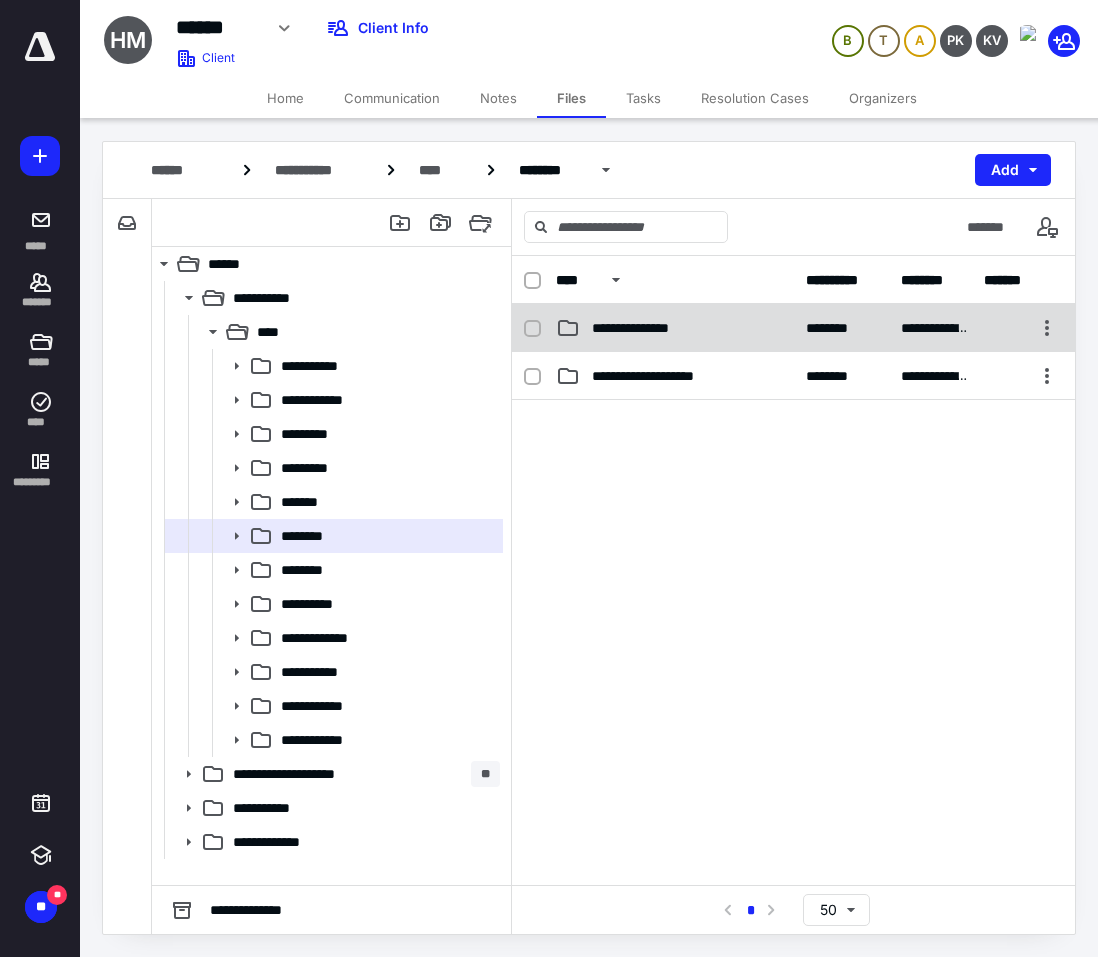 click on "**********" at bounding box center (648, 328) 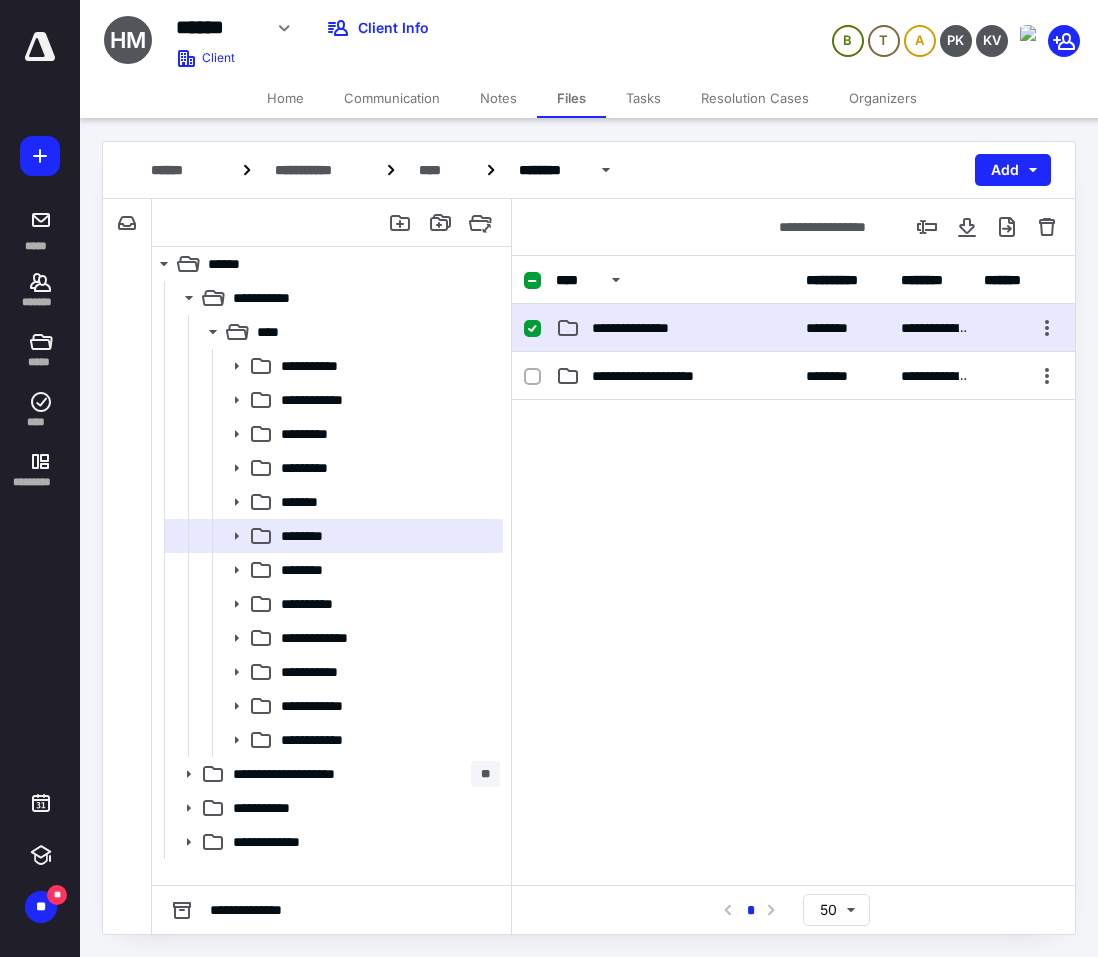 click on "**********" at bounding box center [648, 328] 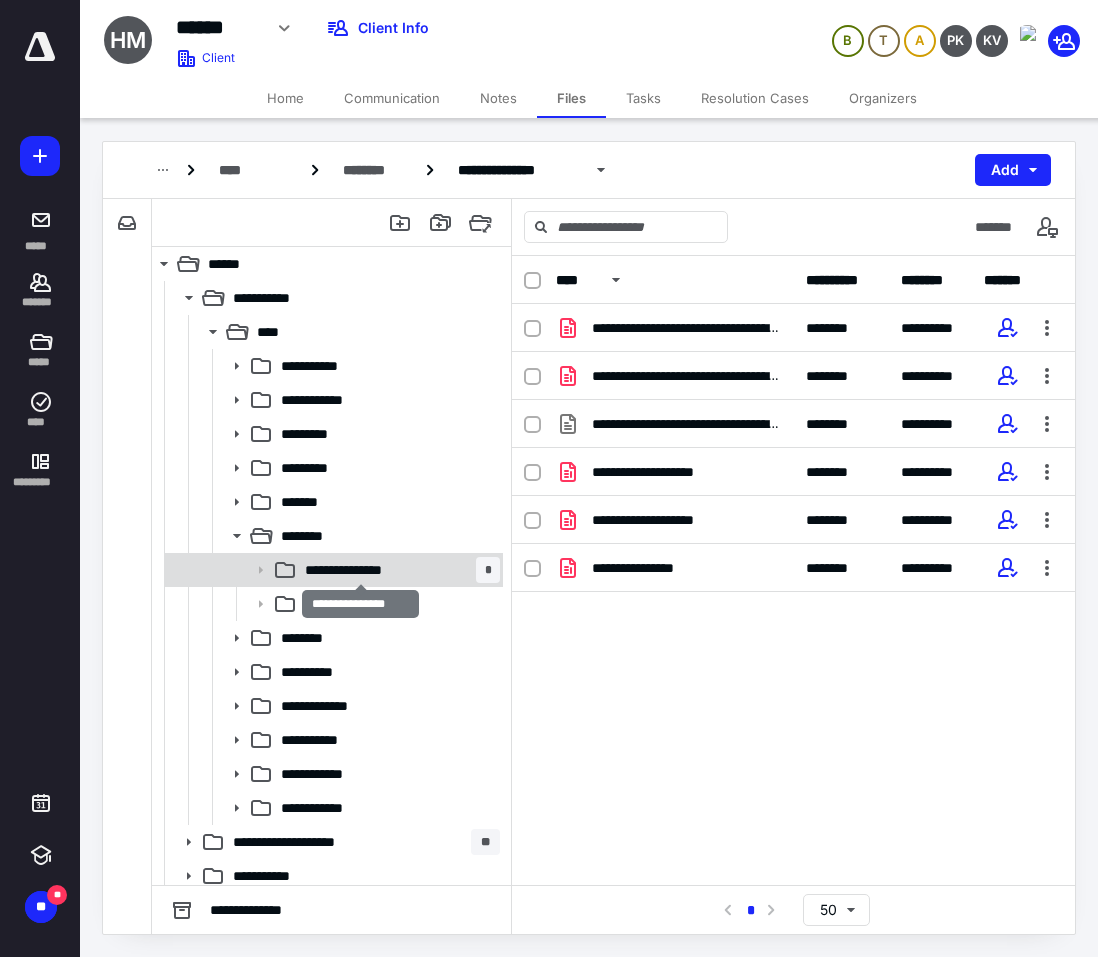click on "**********" at bounding box center (361, 570) 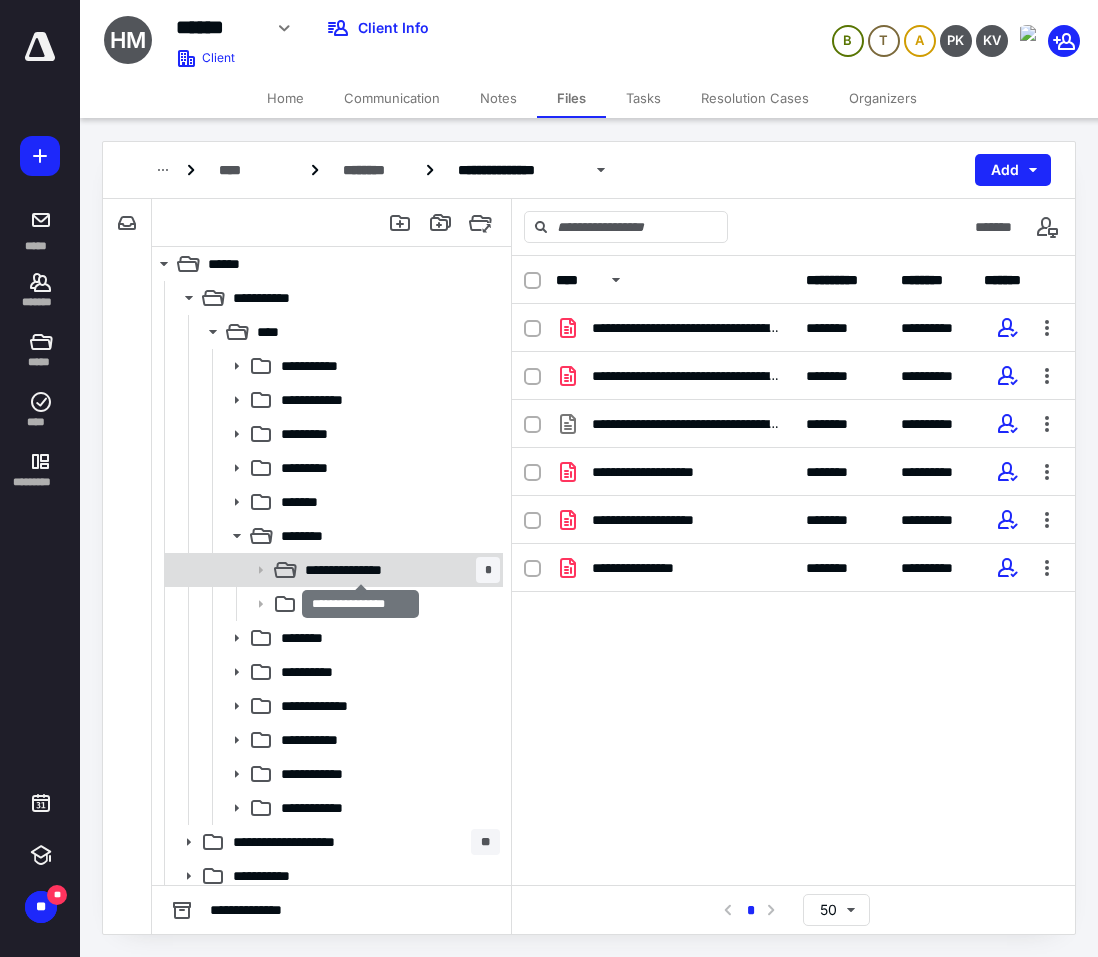 click on "**********" at bounding box center (361, 570) 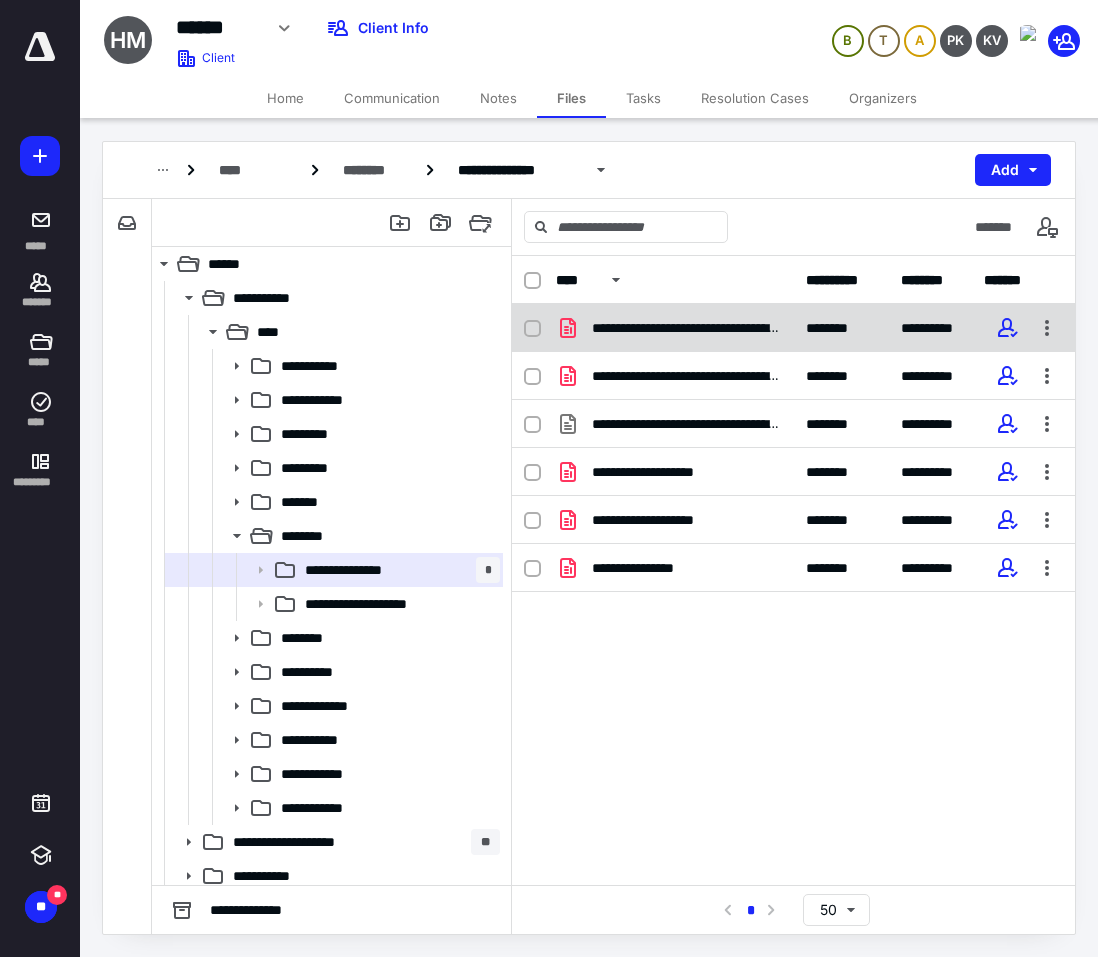 click on "**********" at bounding box center (687, 328) 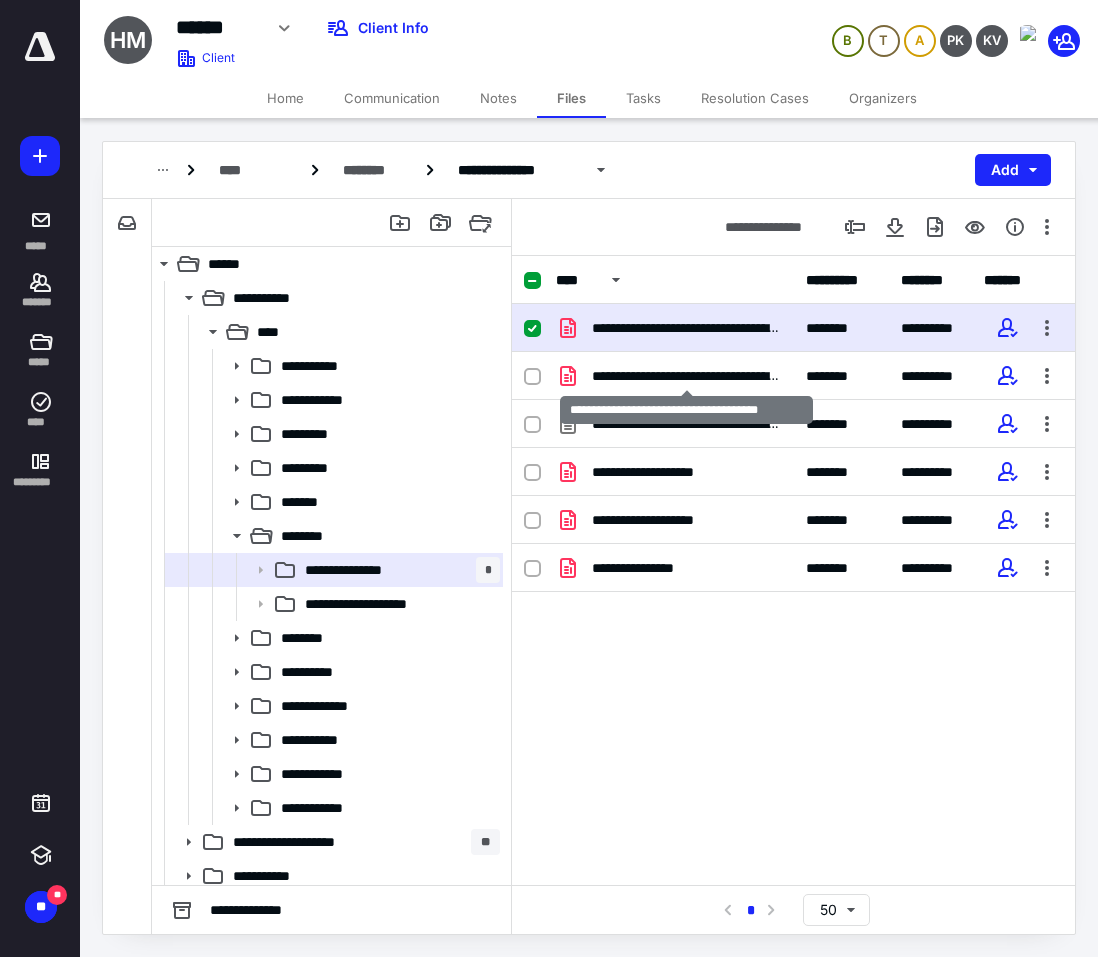 click on "**********" at bounding box center (687, 376) 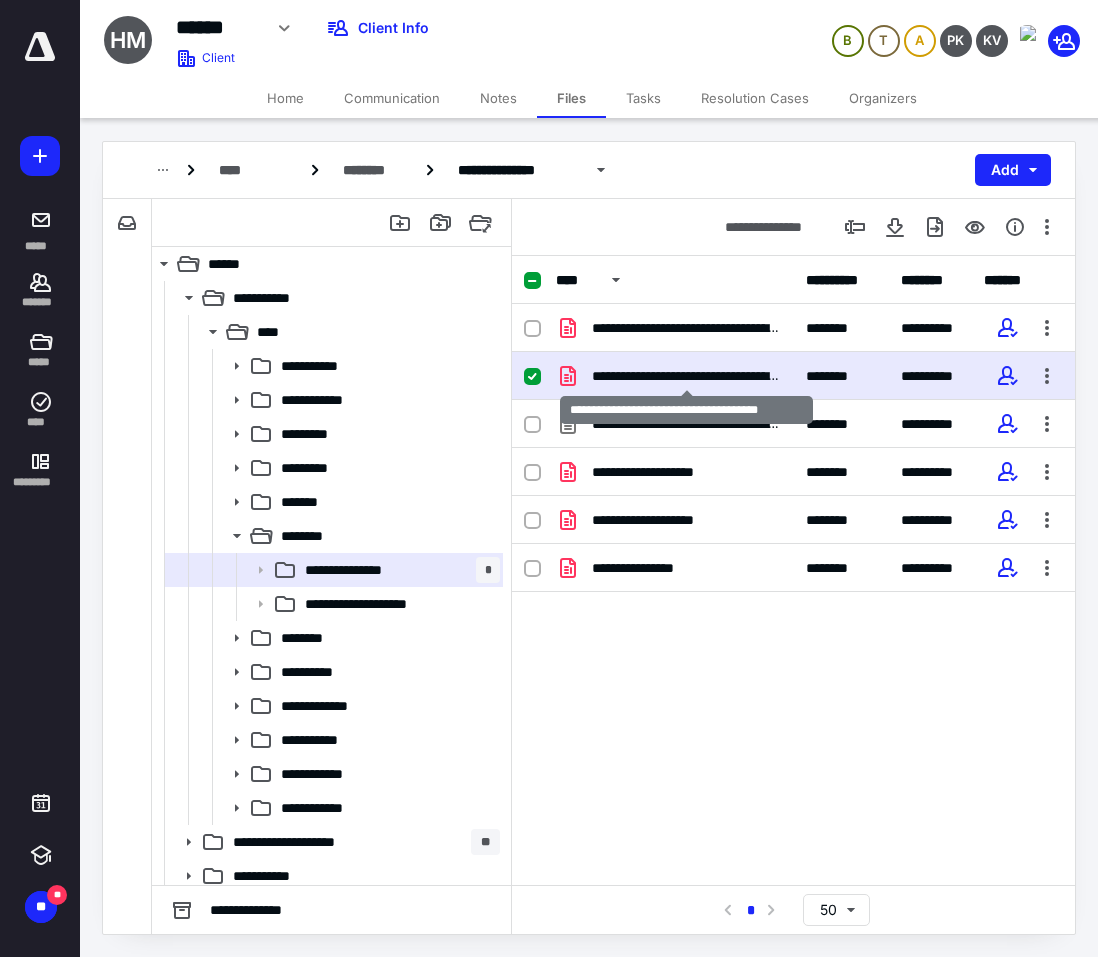 click on "**********" at bounding box center [687, 376] 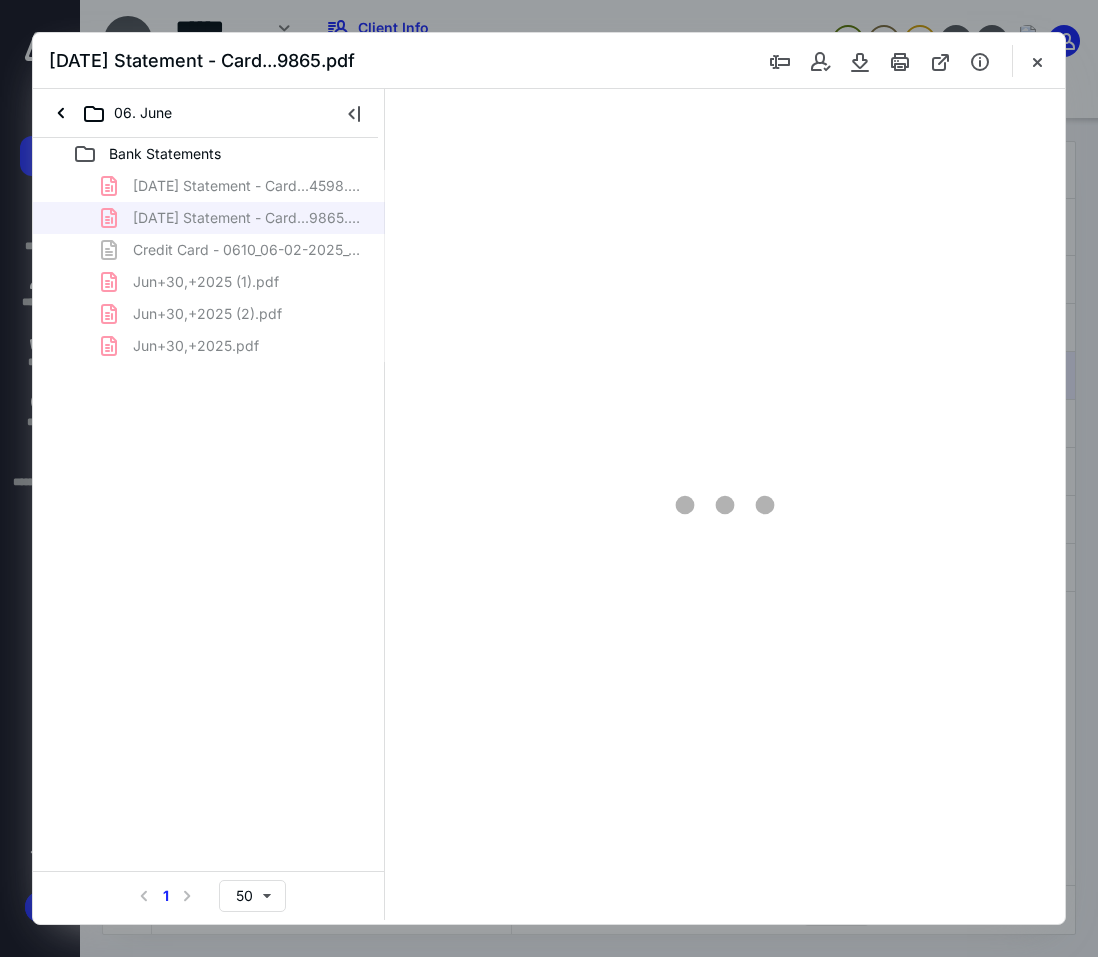 scroll, scrollTop: 0, scrollLeft: 0, axis: both 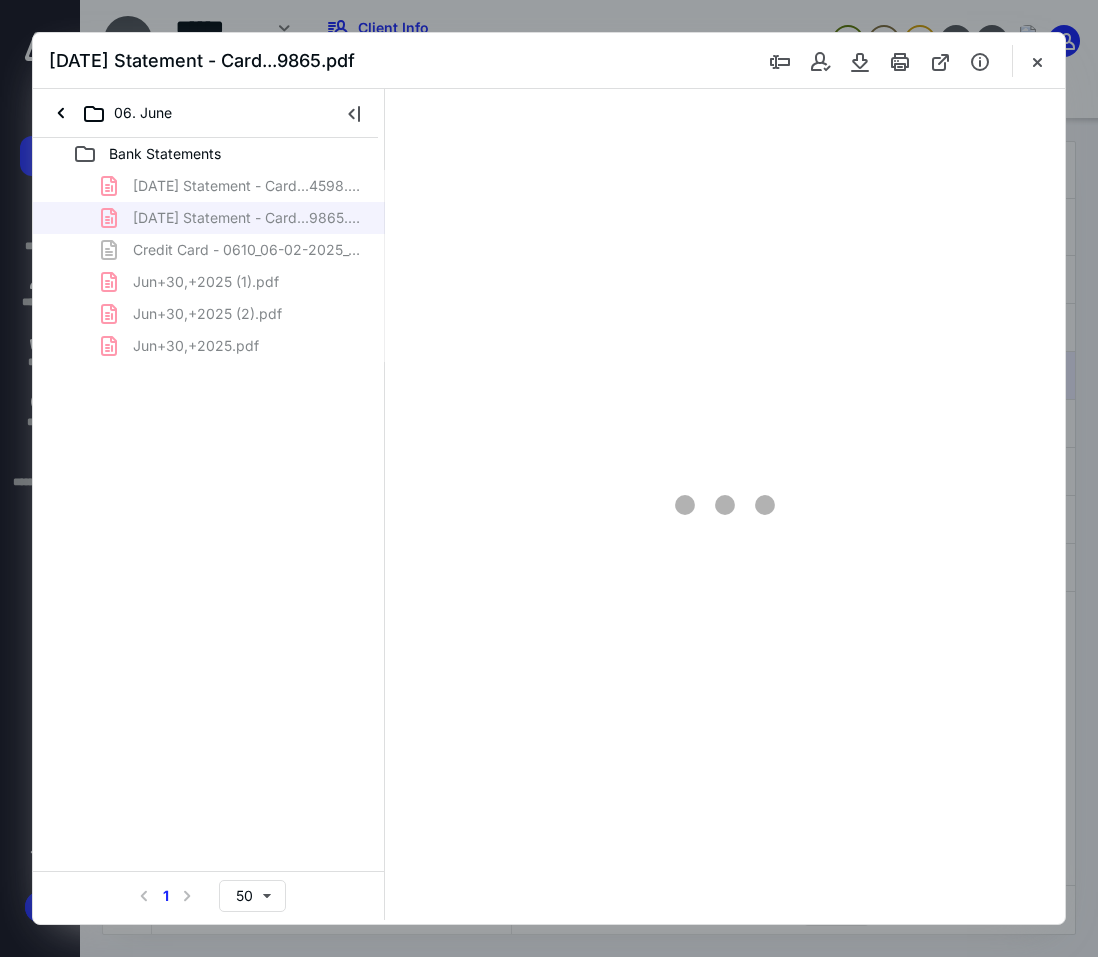 type on "98" 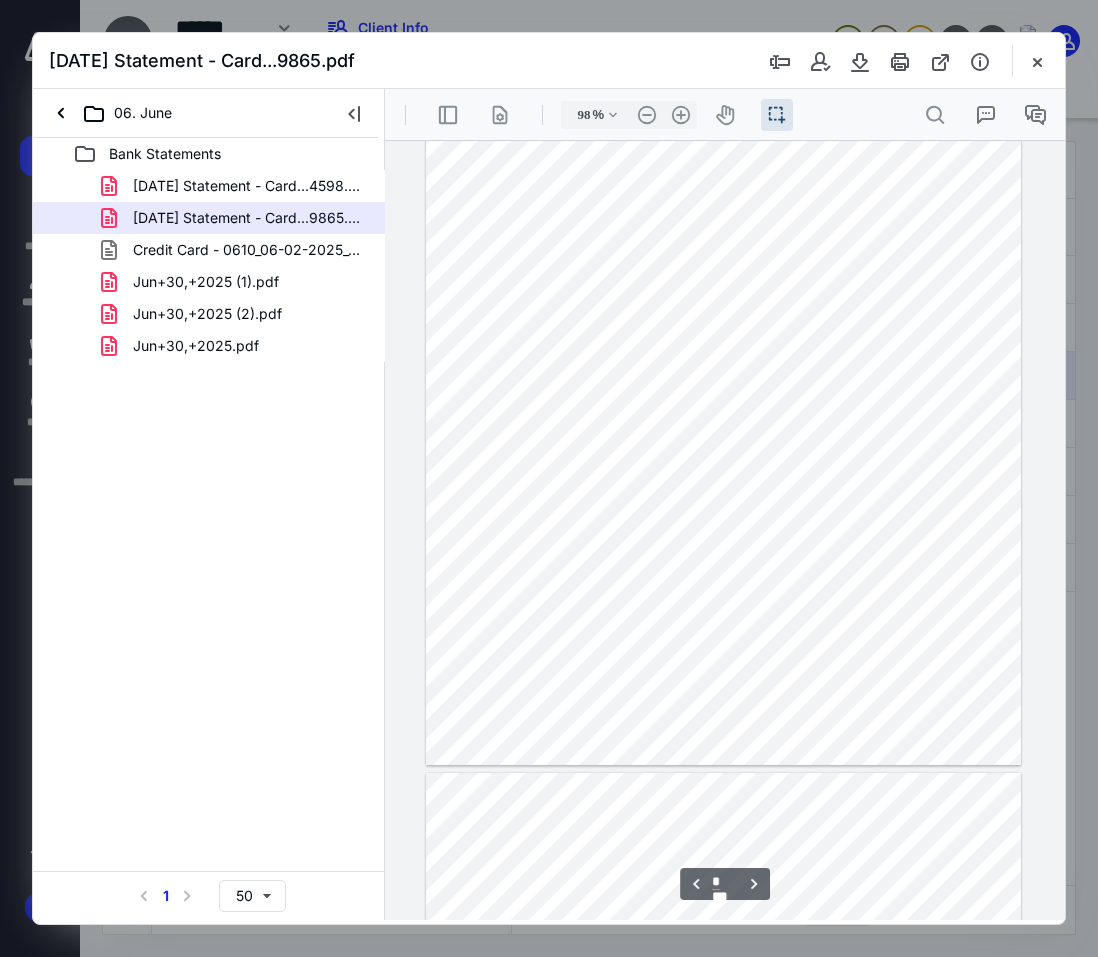 scroll, scrollTop: 1756, scrollLeft: 0, axis: vertical 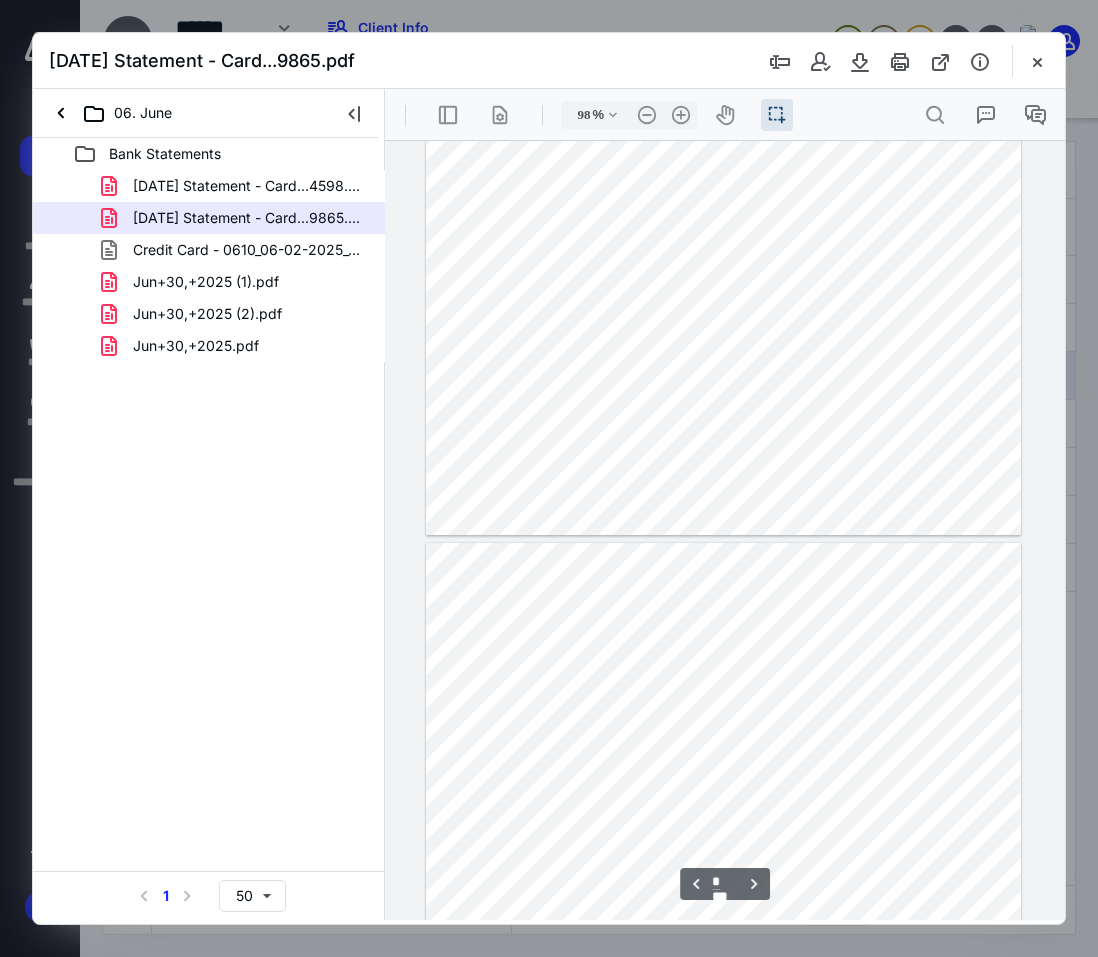type on "*" 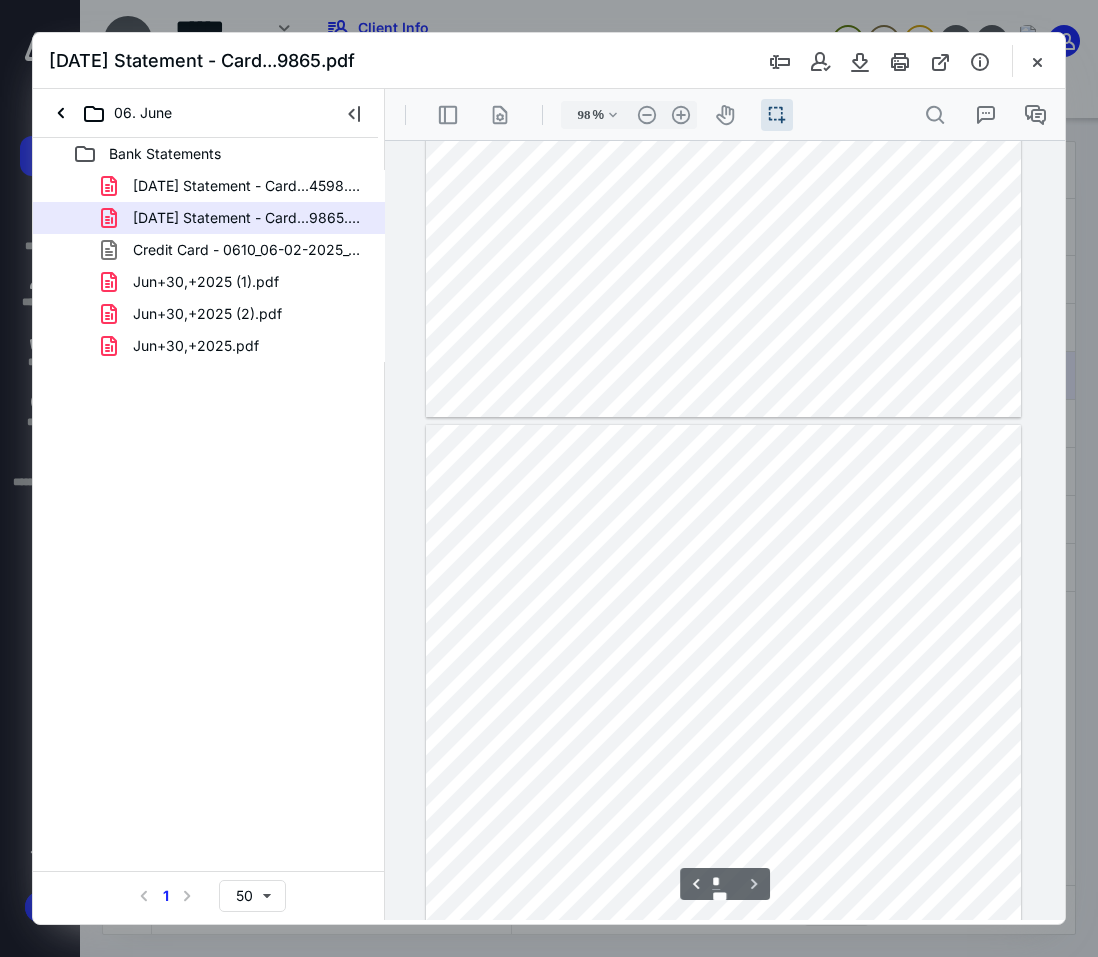 scroll, scrollTop: 2156, scrollLeft: 0, axis: vertical 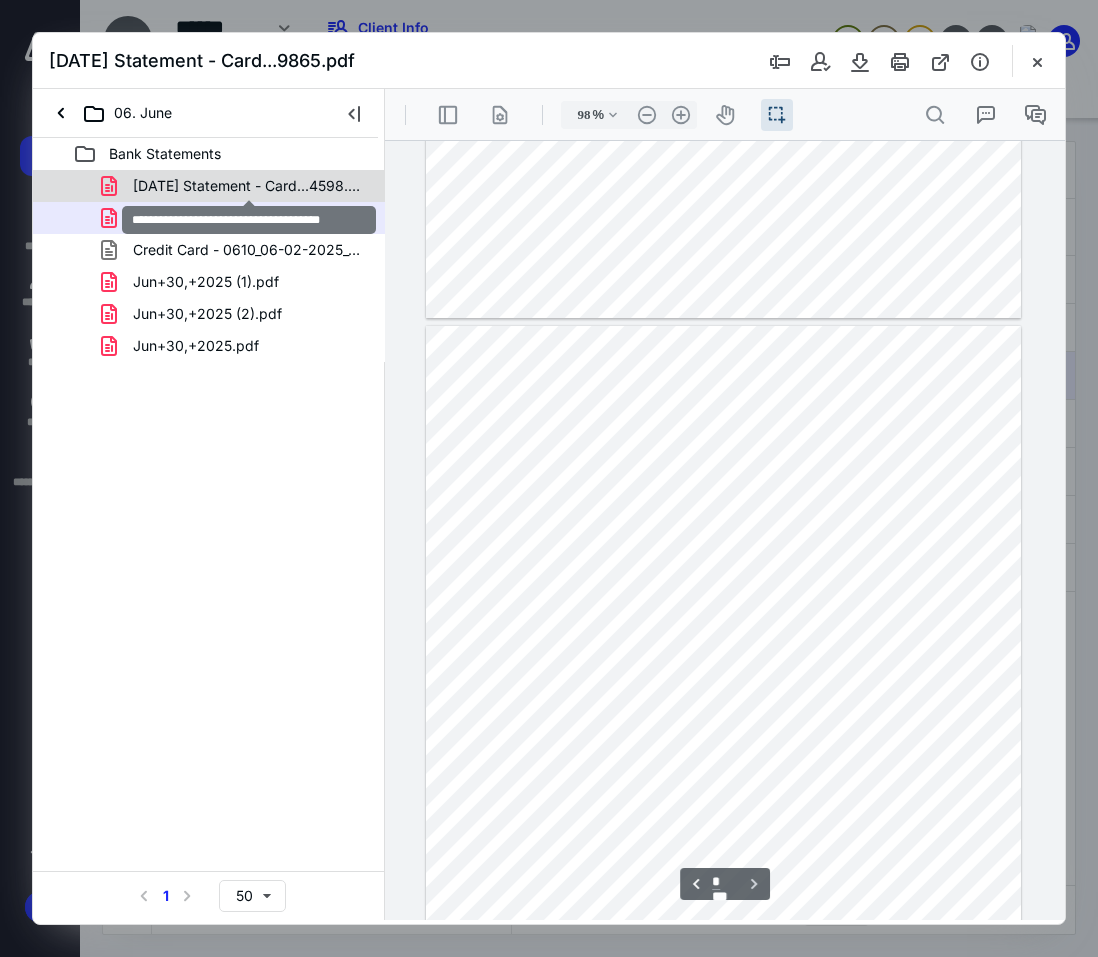 click on "[DATE] Statement - Card...4598.pdf" at bounding box center (249, 186) 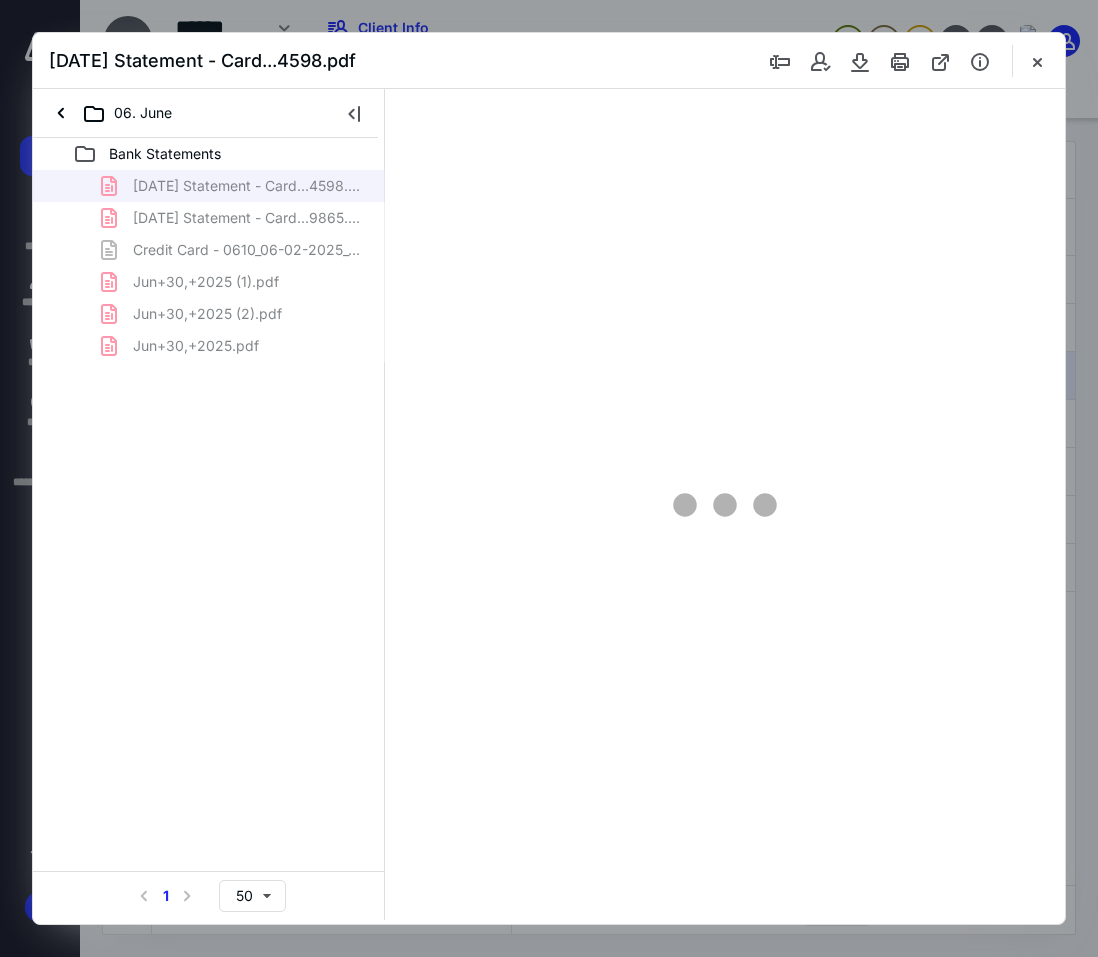 type on "98" 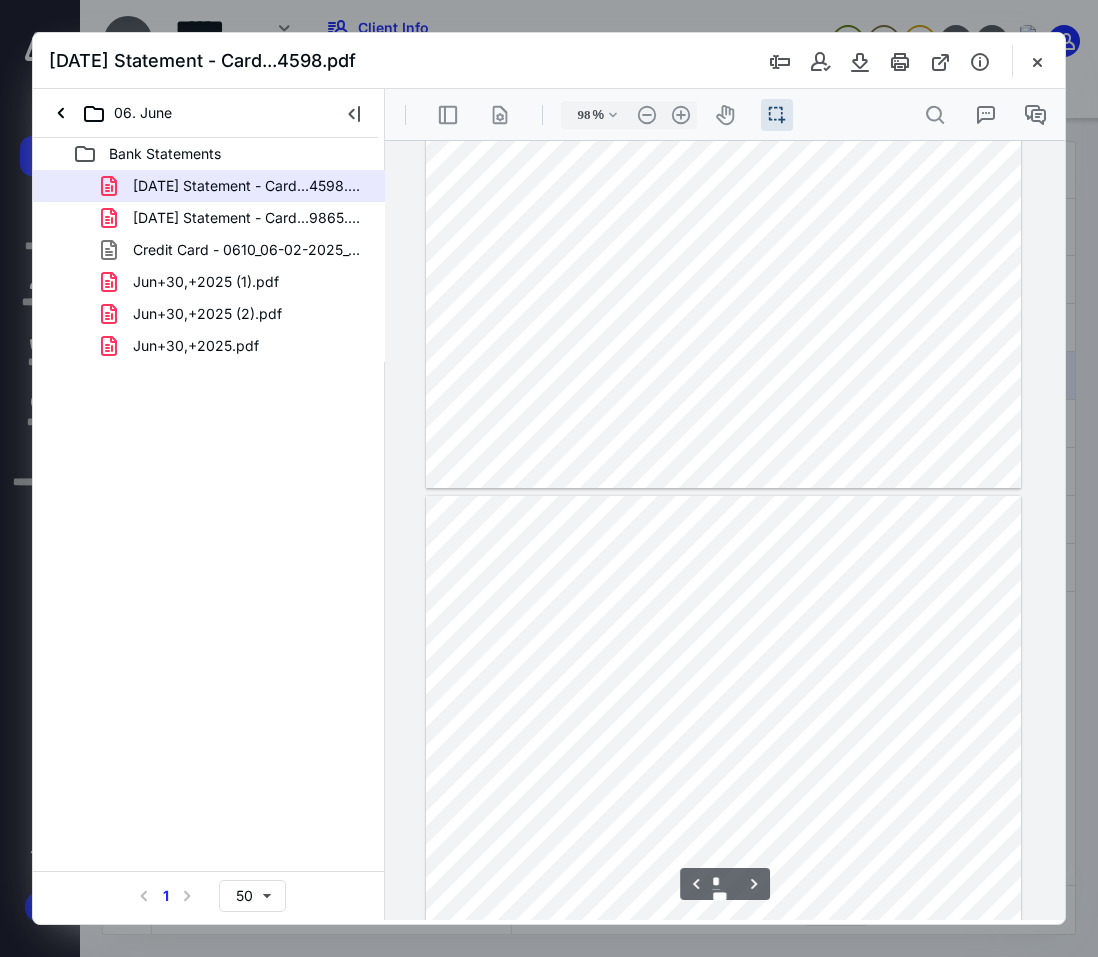 type on "*" 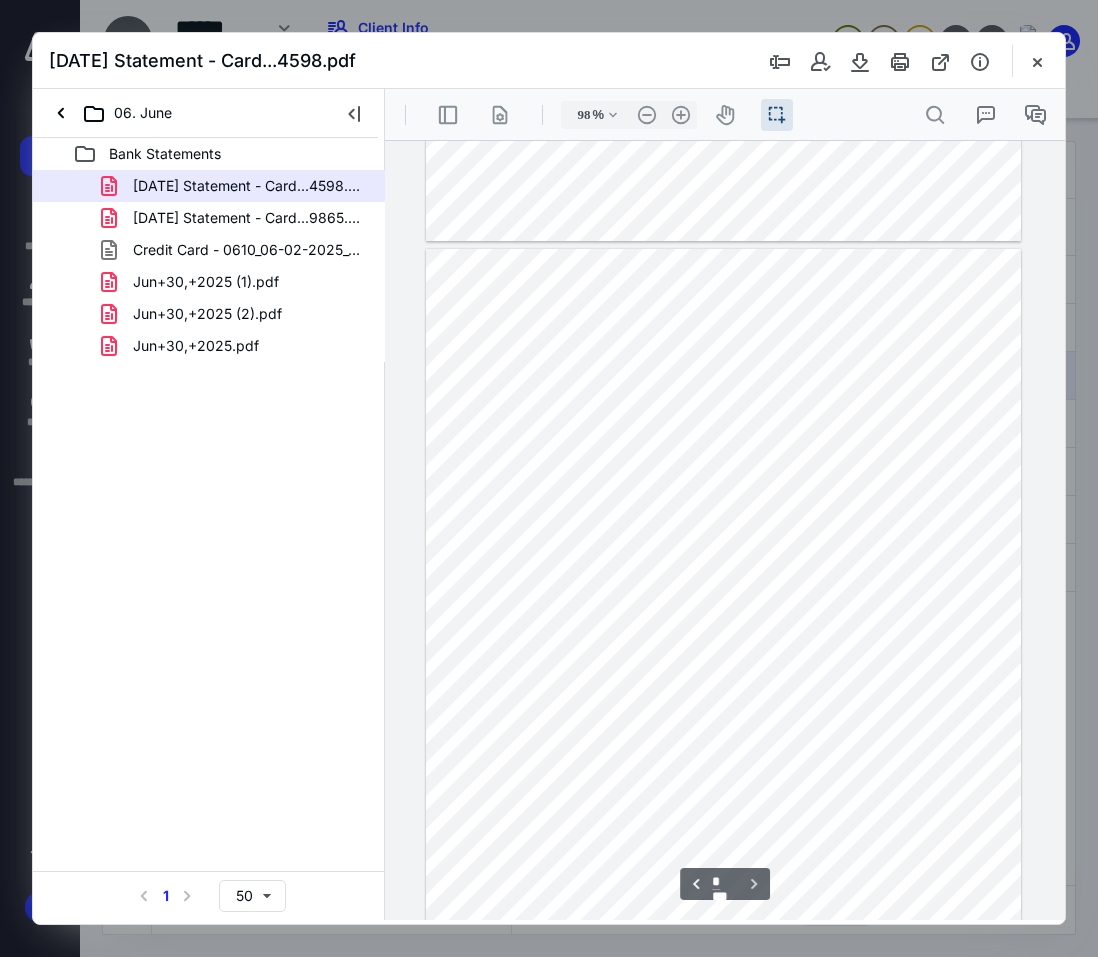 scroll, scrollTop: 2337, scrollLeft: 0, axis: vertical 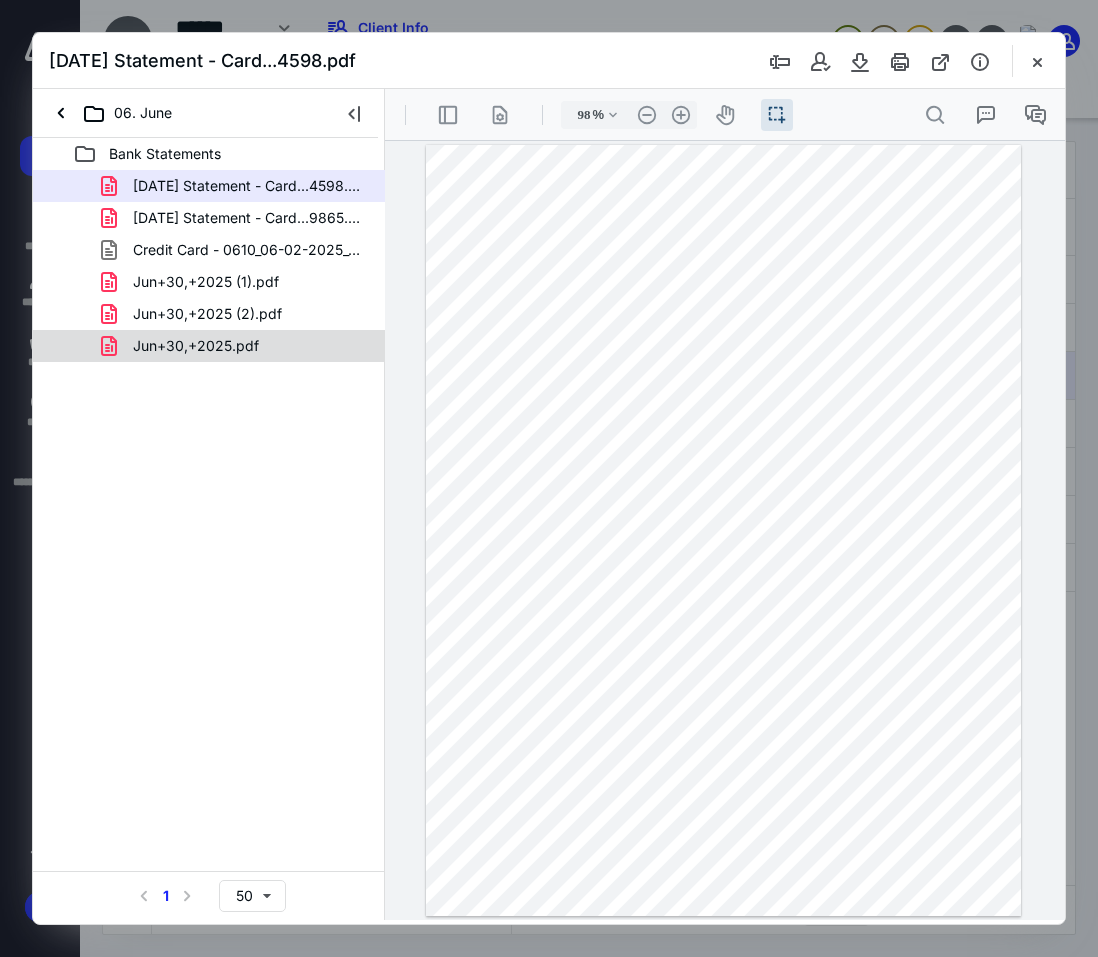 click on "Jun+30,+2025.pdf" at bounding box center (196, 346) 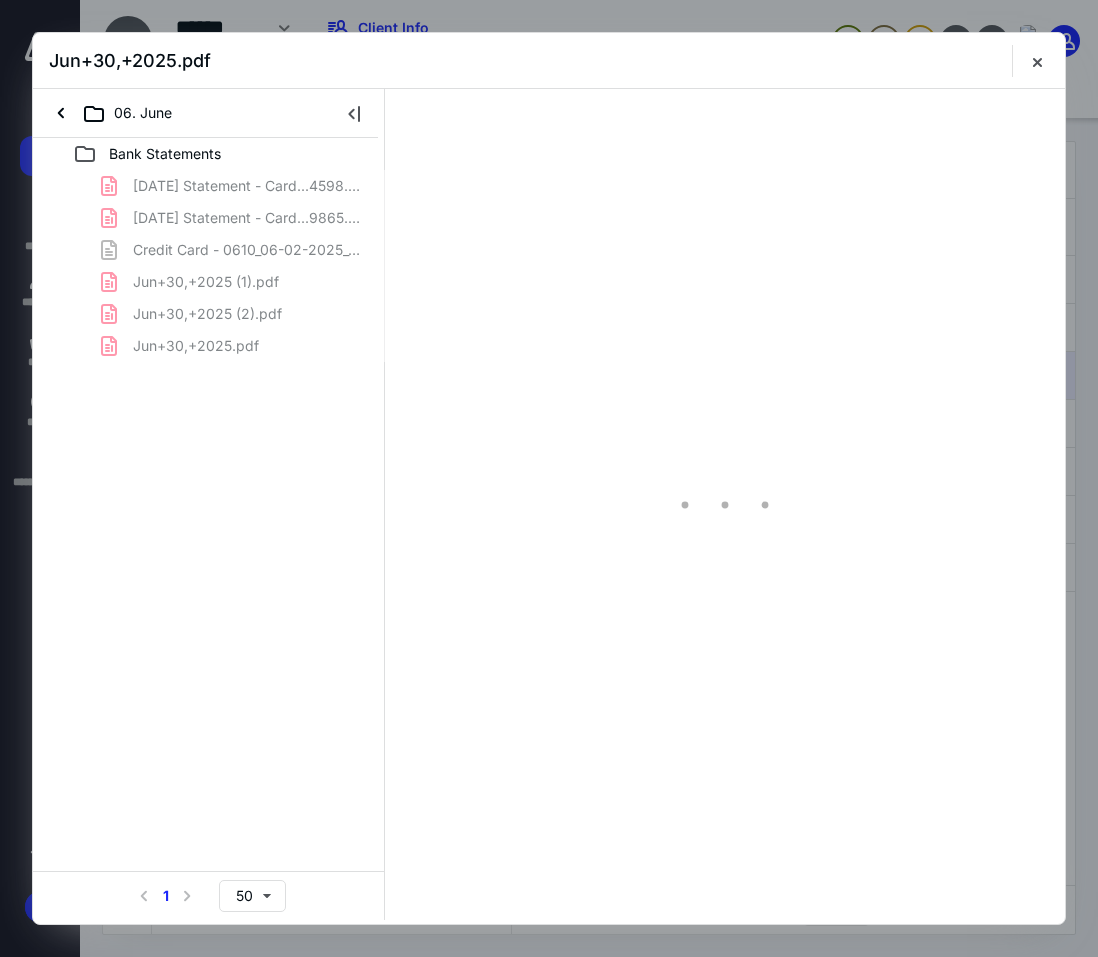 click on "[DATE] Statement - Card...4598.pdf [DATE] Statement - Card...9865.pdf Credit Card - 0610_06-02-2025_07-06-2025.csv Jun+30,+2025 (1).pdf Jun+30,+2025 (2).pdf Jun+30,+2025.pdf" at bounding box center [209, 266] 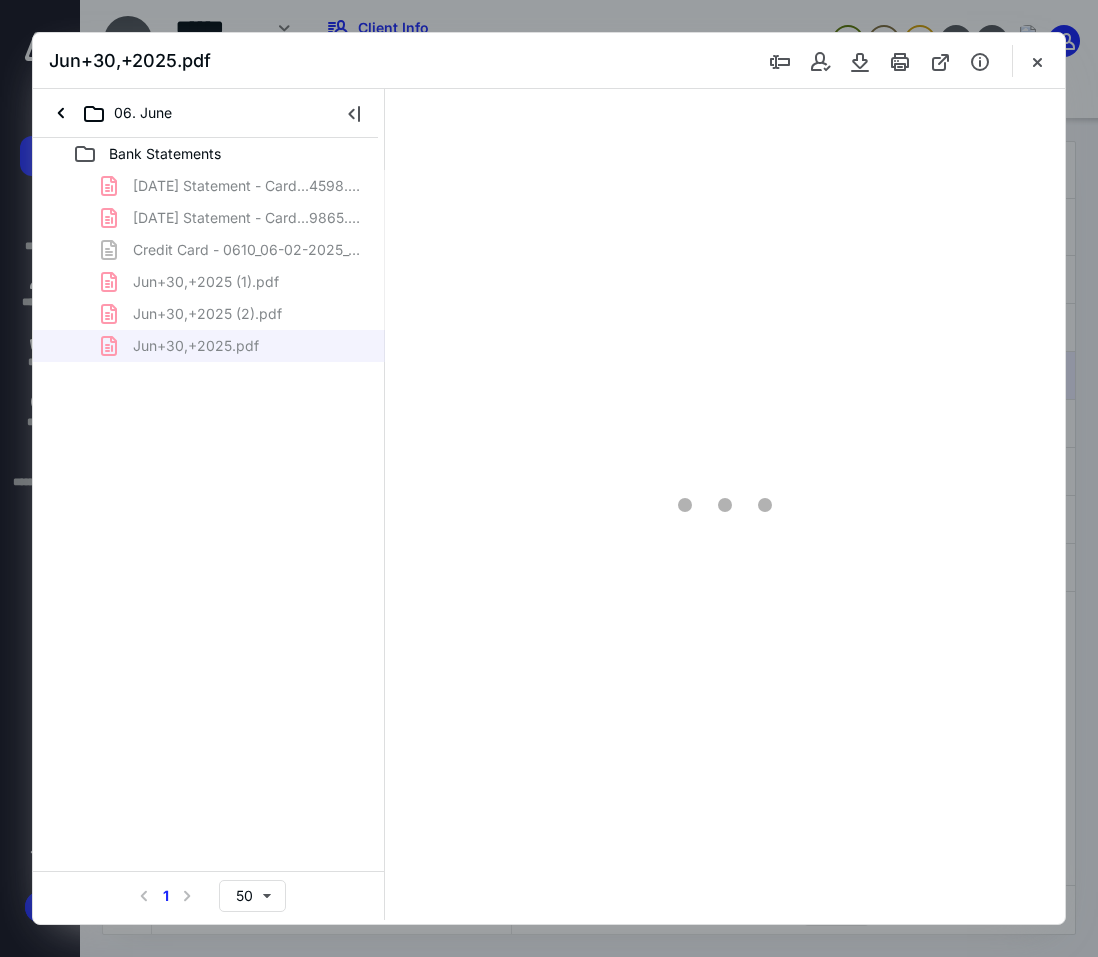 scroll, scrollTop: 56, scrollLeft: 0, axis: vertical 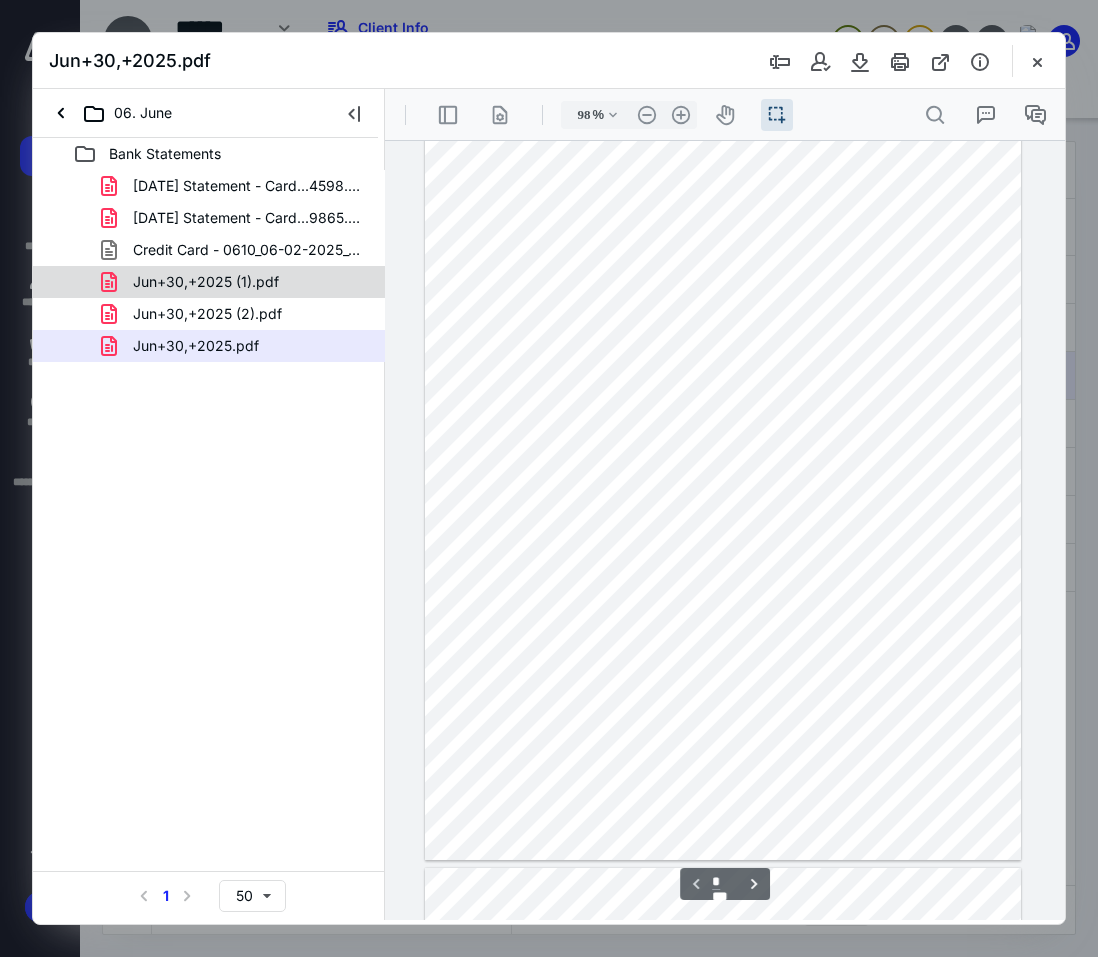 drag, startPoint x: 193, startPoint y: 345, endPoint x: 185, endPoint y: 283, distance: 62.514 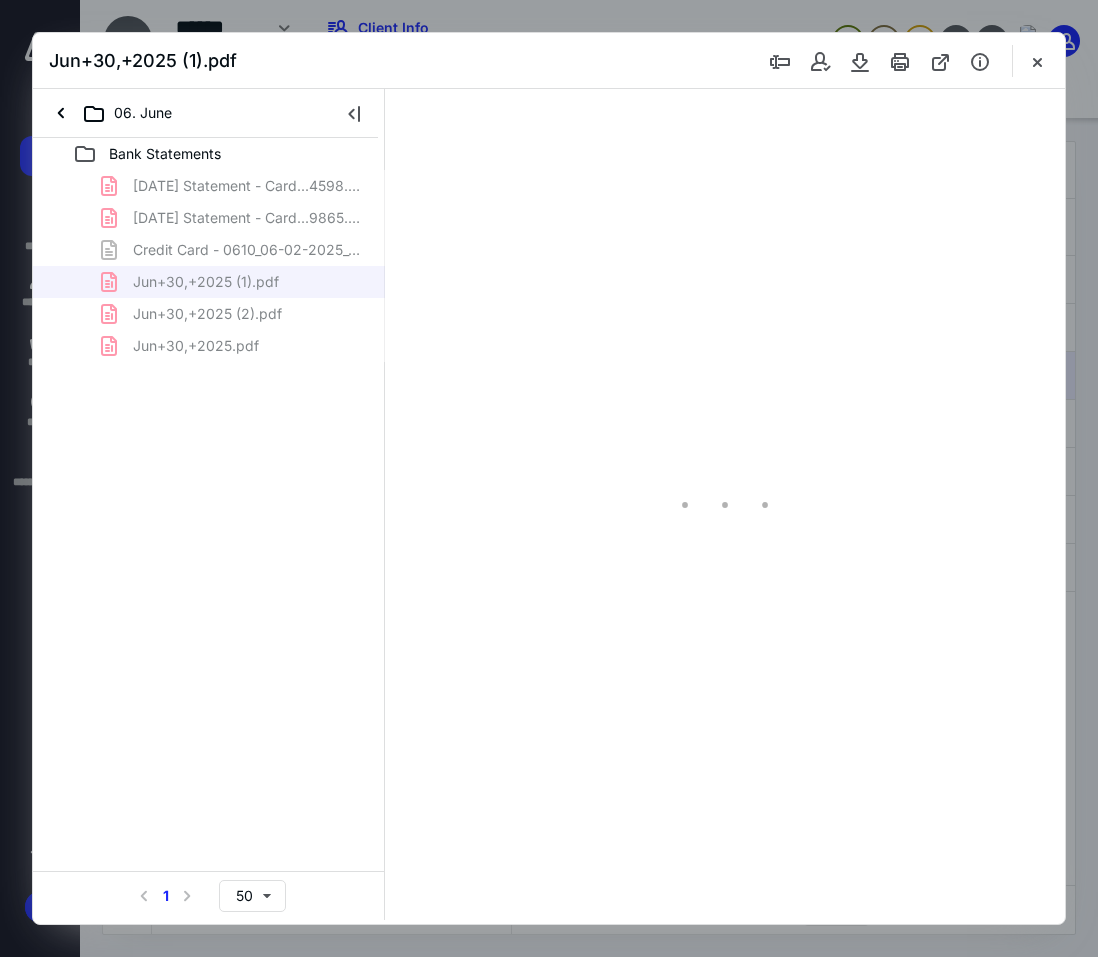 scroll, scrollTop: 56, scrollLeft: 0, axis: vertical 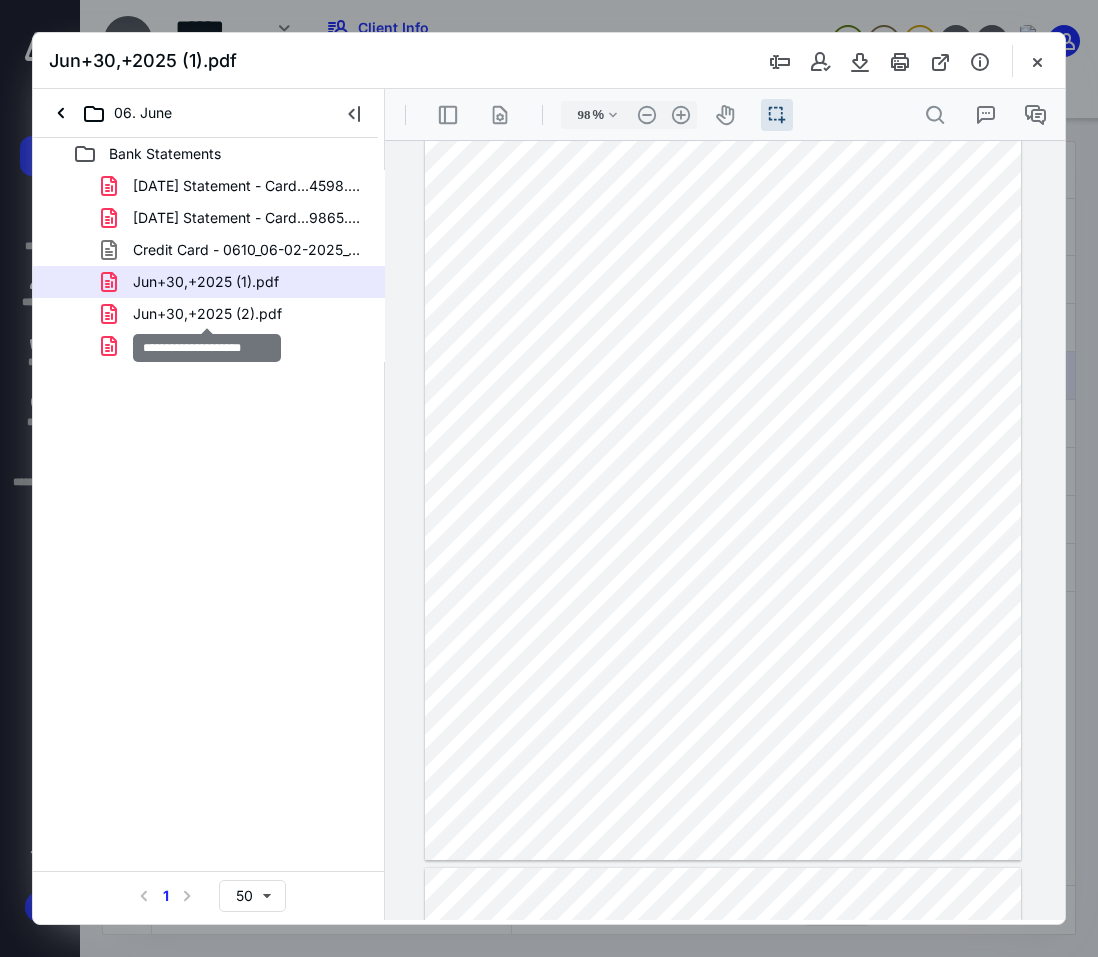 click on "Jun+30,+2025 (2).pdf" at bounding box center (207, 314) 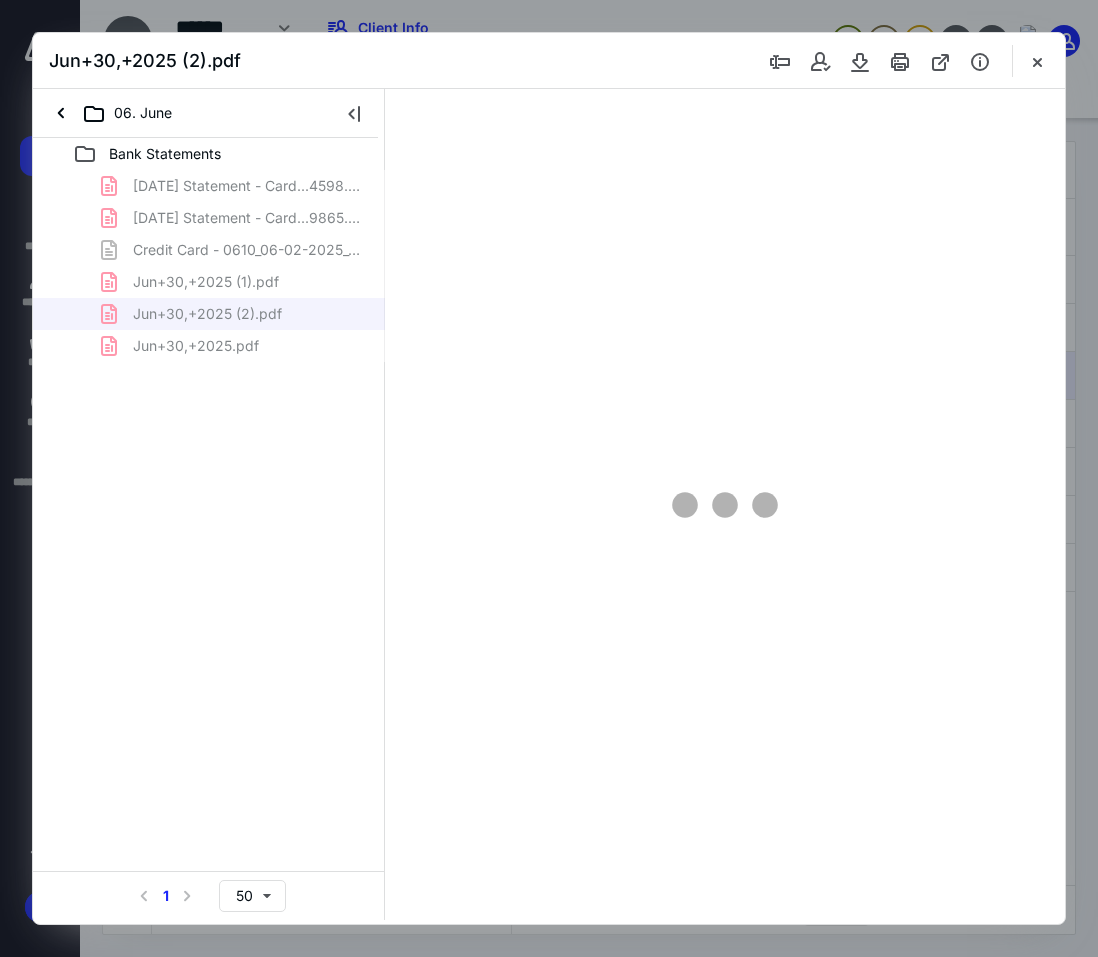 type on "98" 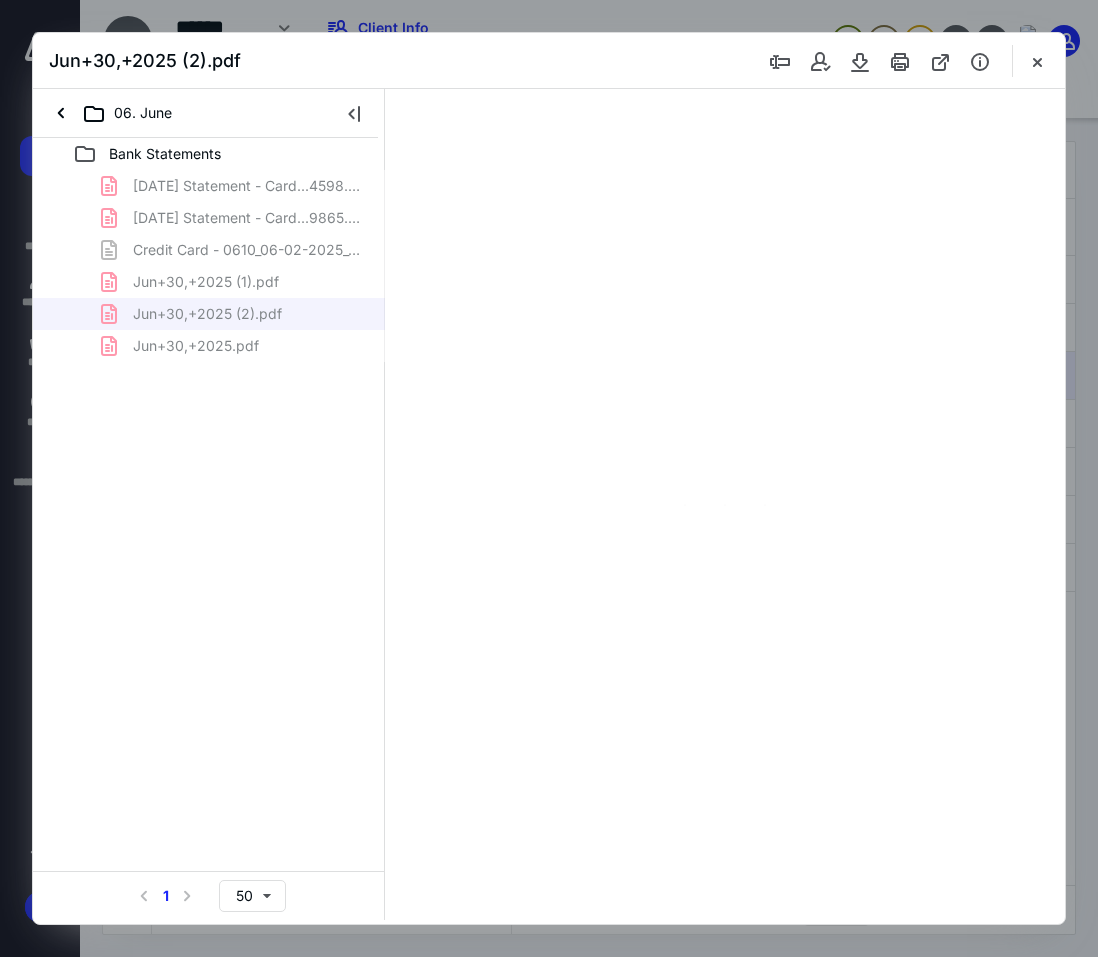scroll, scrollTop: 56, scrollLeft: 0, axis: vertical 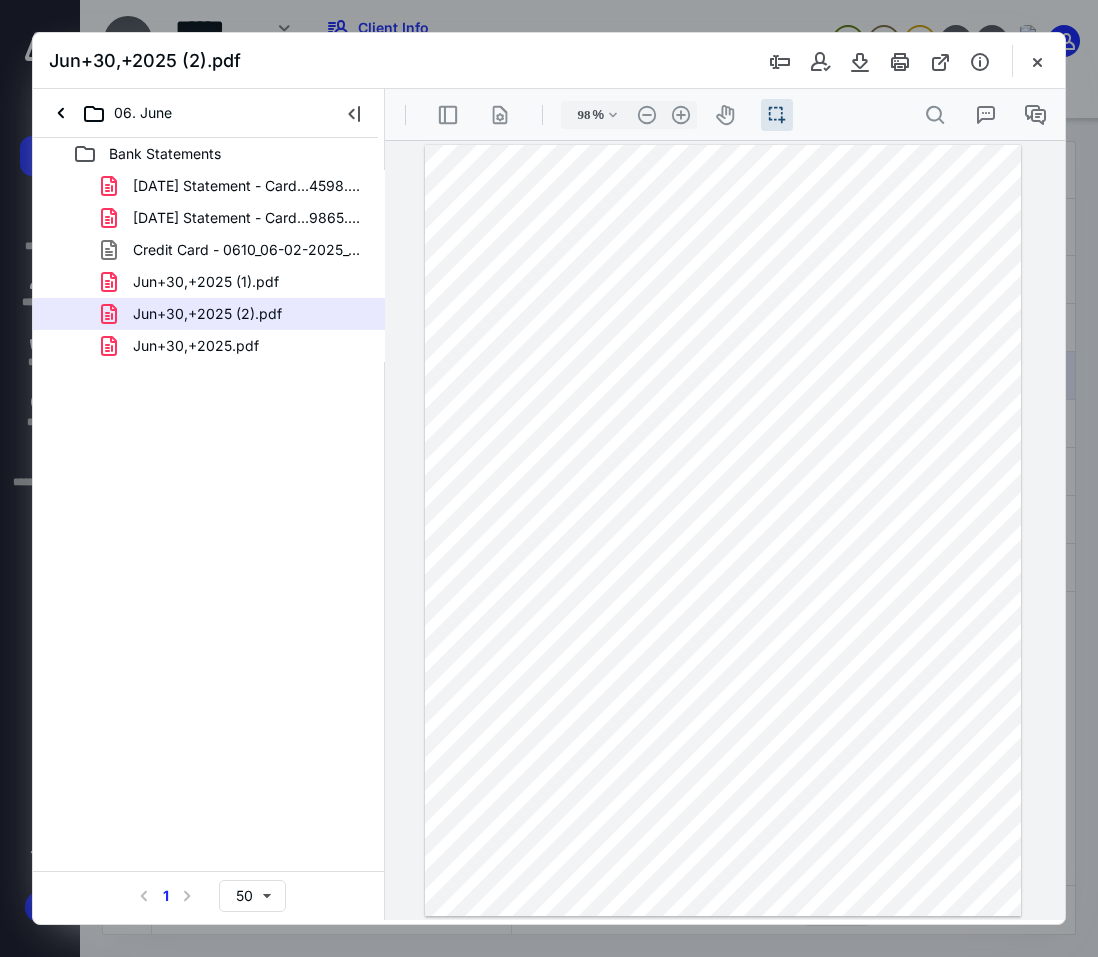 drag, startPoint x: 624, startPoint y: 479, endPoint x: 670, endPoint y: 479, distance: 46 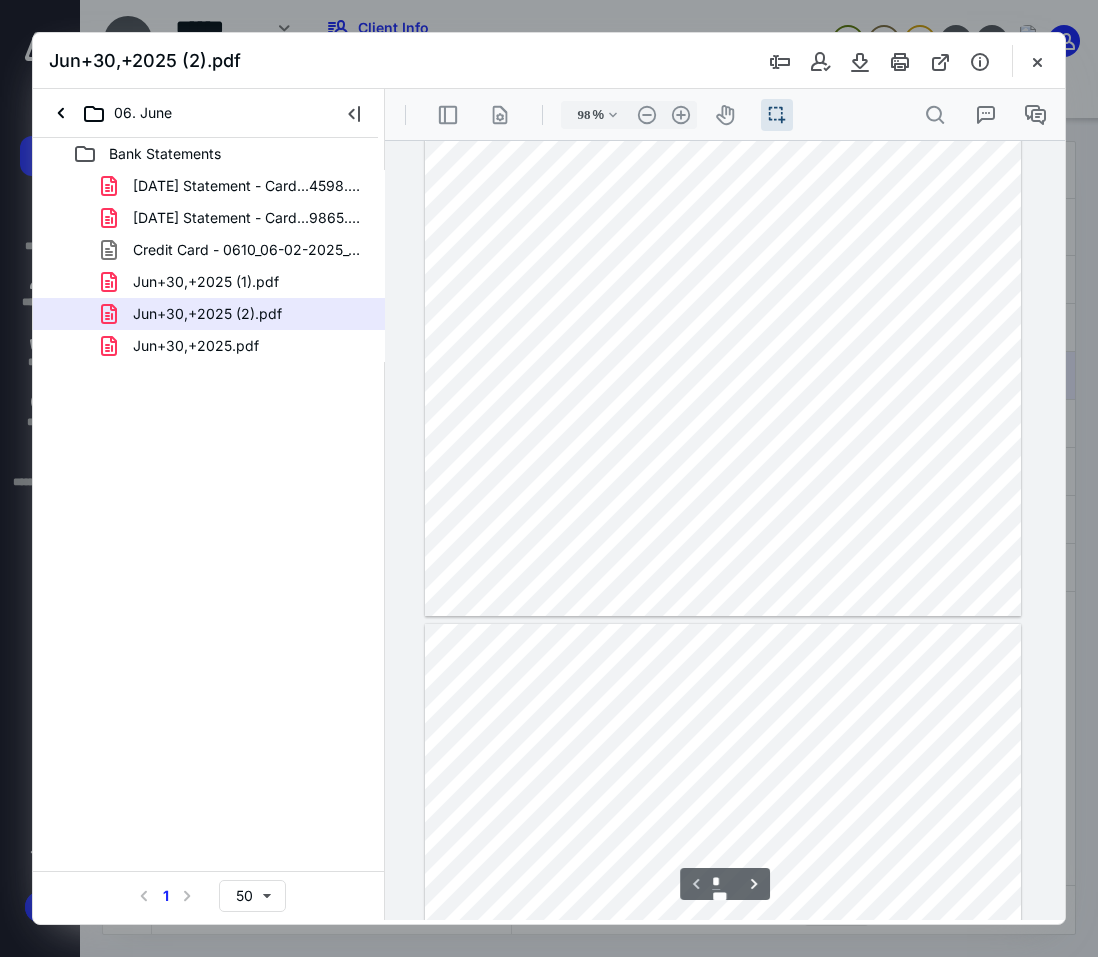 scroll, scrollTop: 400, scrollLeft: 0, axis: vertical 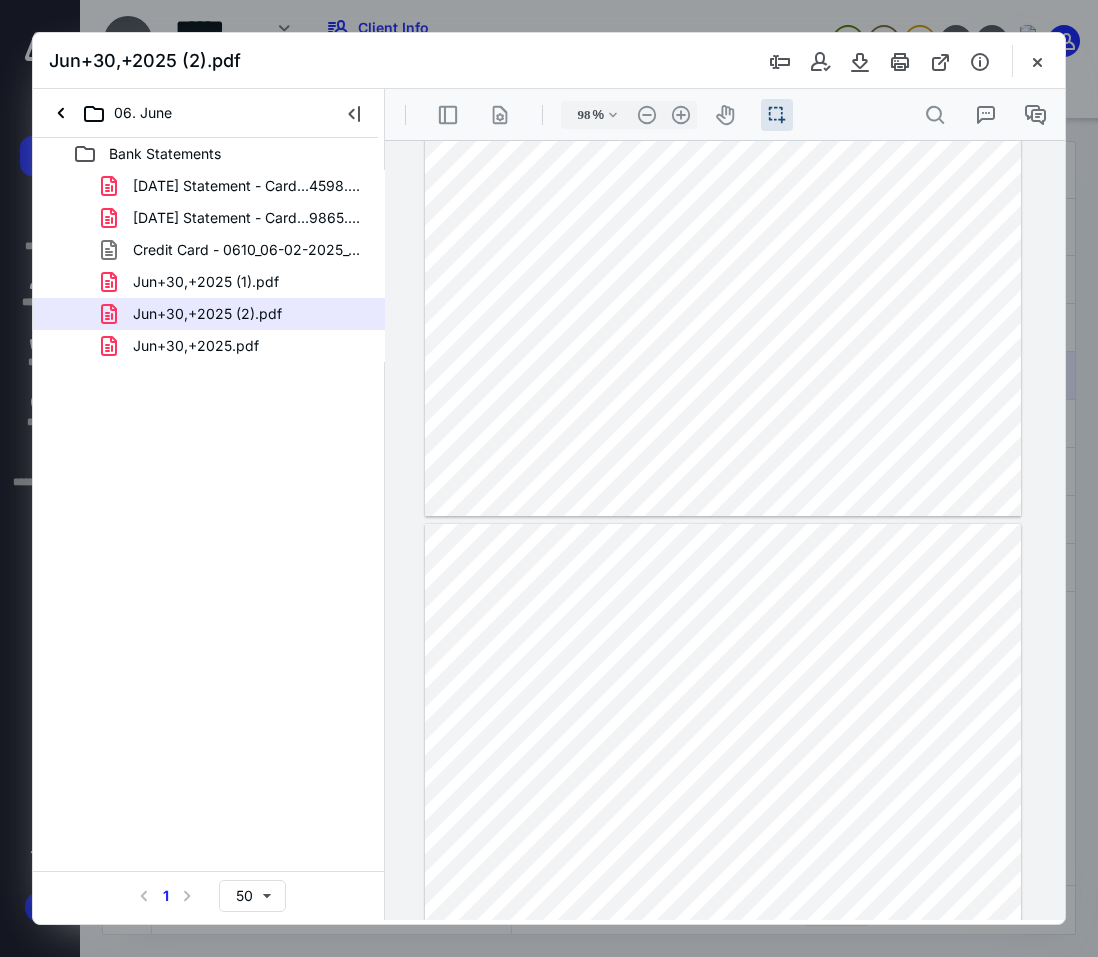 type on "*" 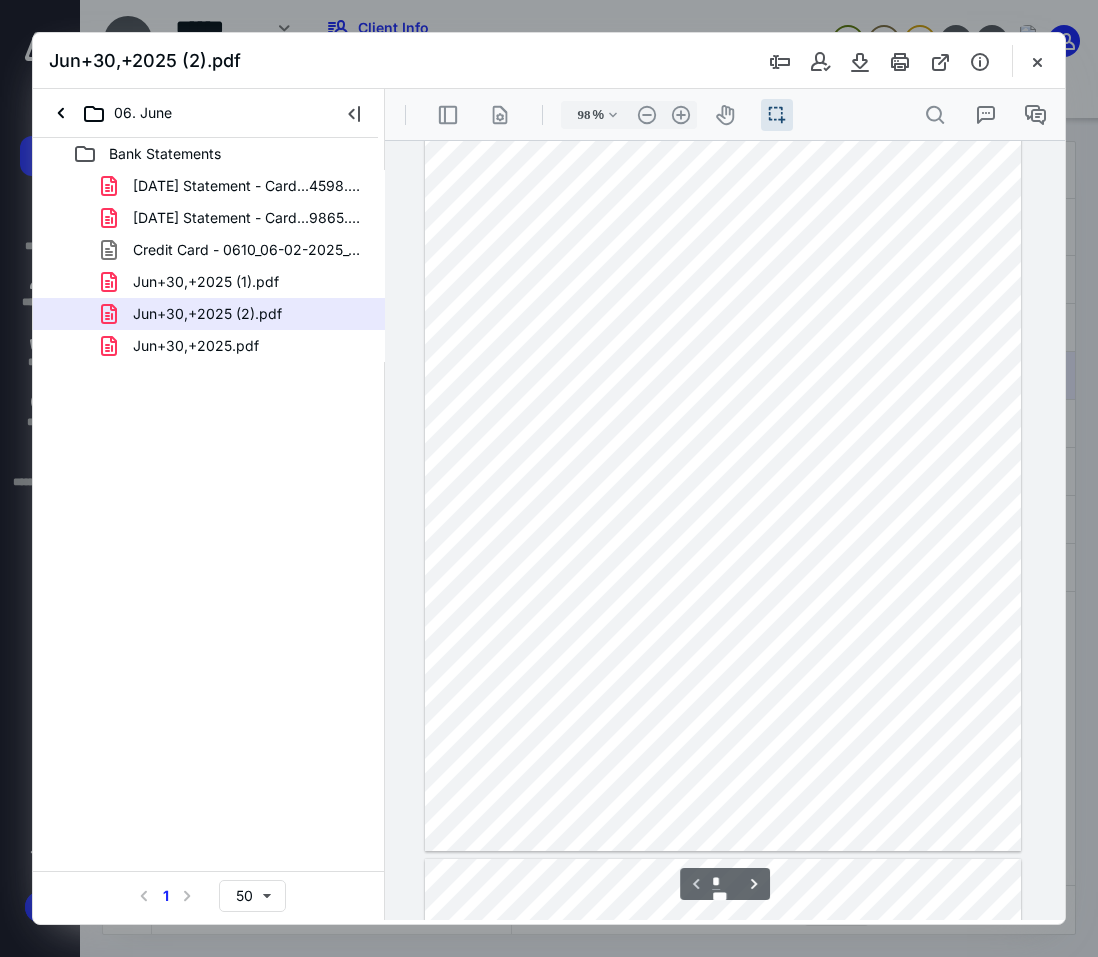 scroll, scrollTop: 0, scrollLeft: 0, axis: both 